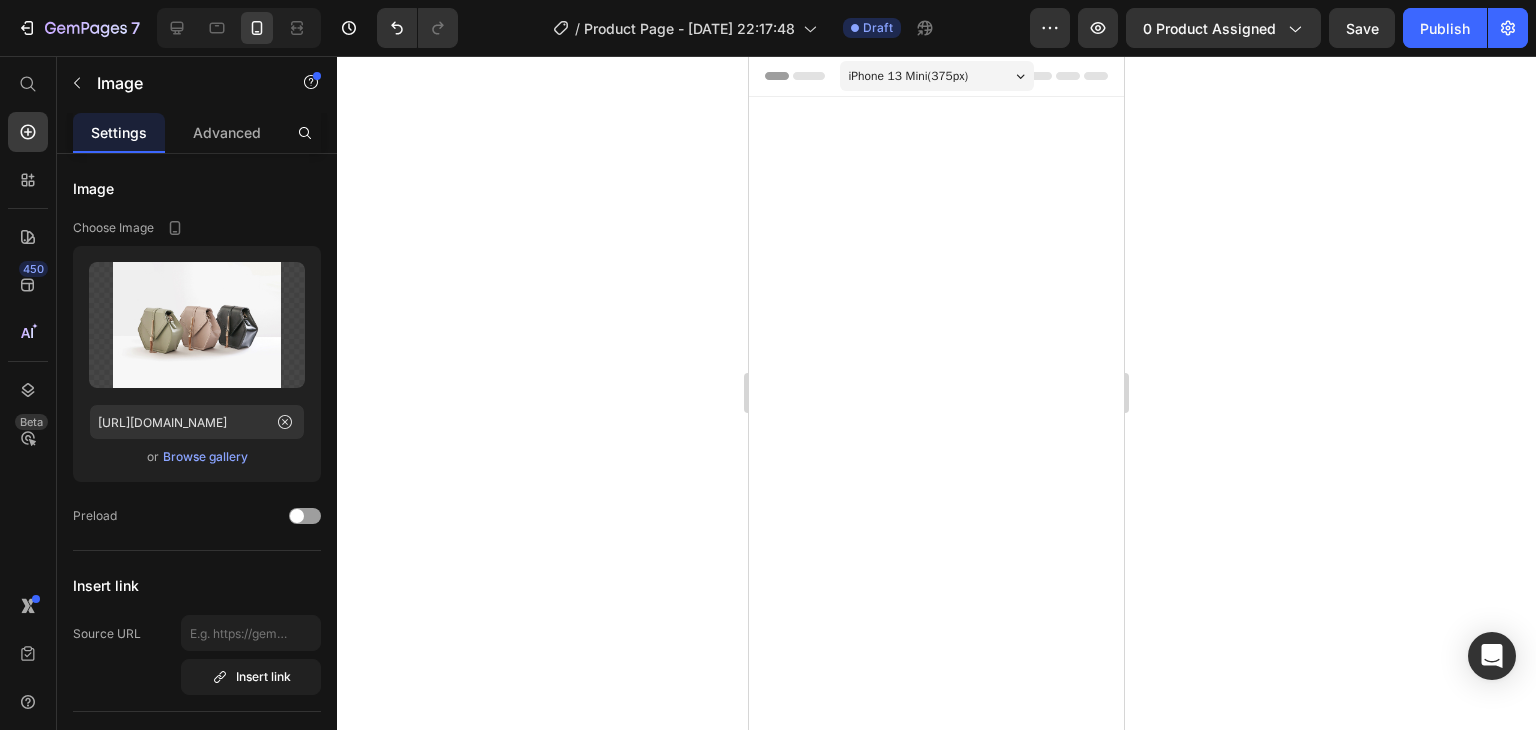 scroll, scrollTop: 5824, scrollLeft: 0, axis: vertical 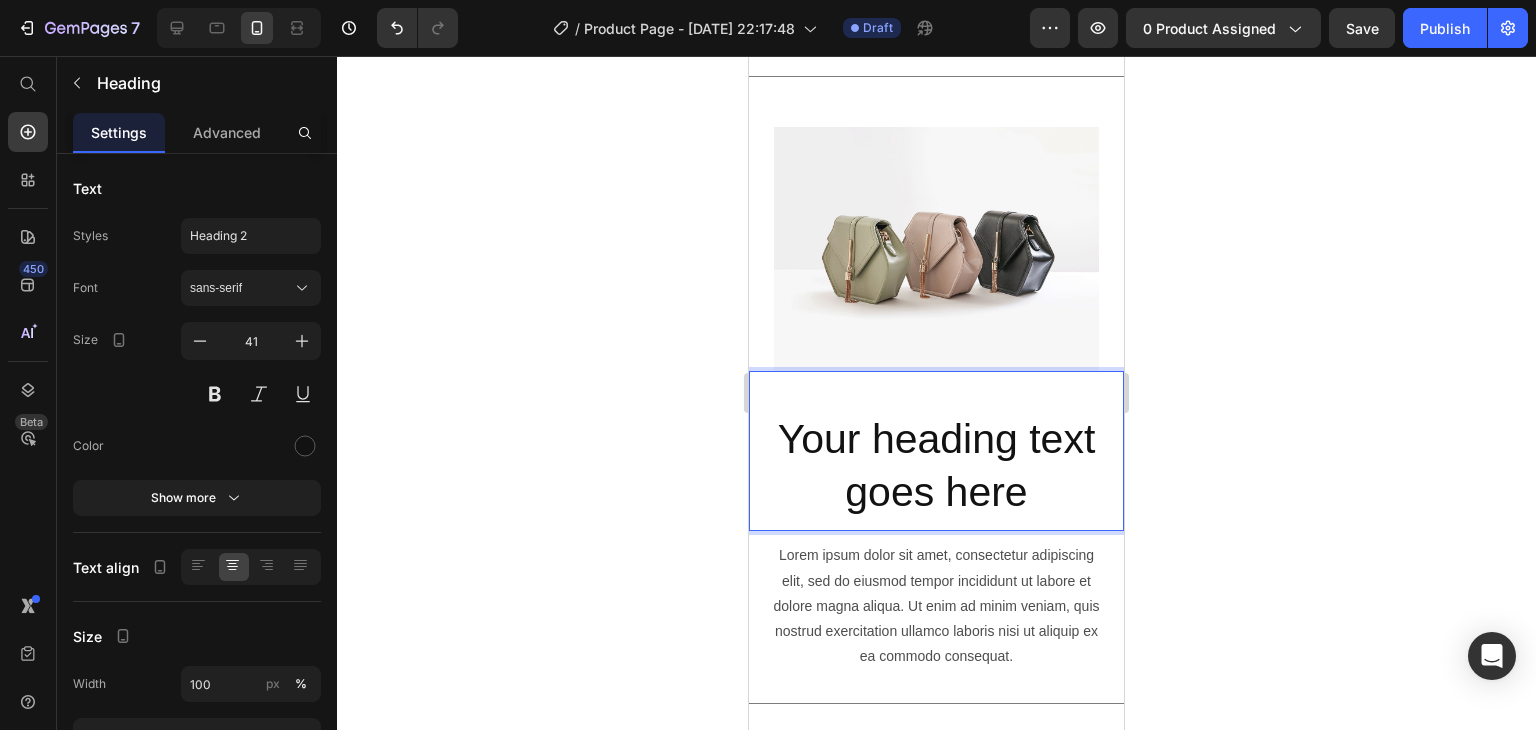click on "Your heading text goes here" at bounding box center [936, 466] 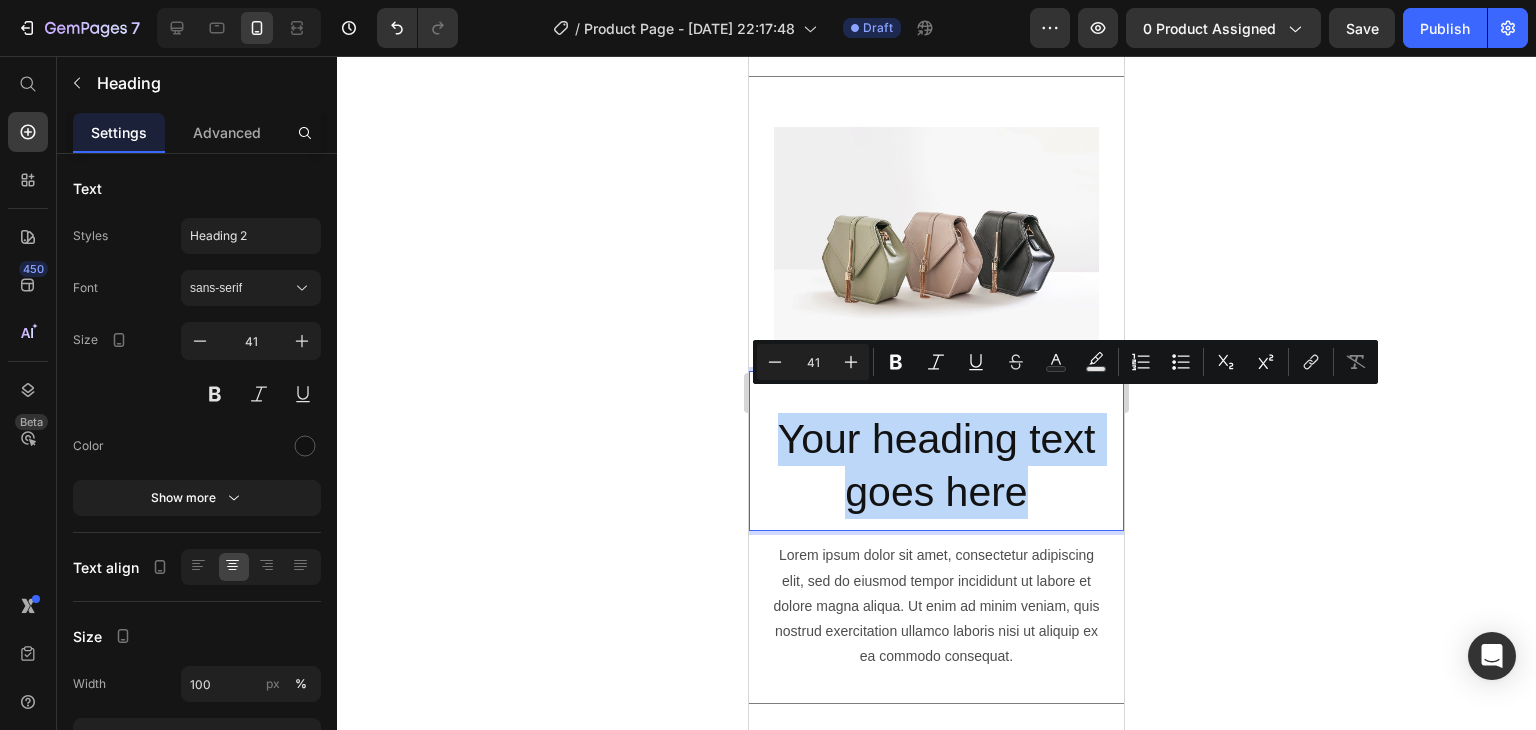 drag, startPoint x: 1031, startPoint y: 475, endPoint x: 976, endPoint y: 461, distance: 56.753853 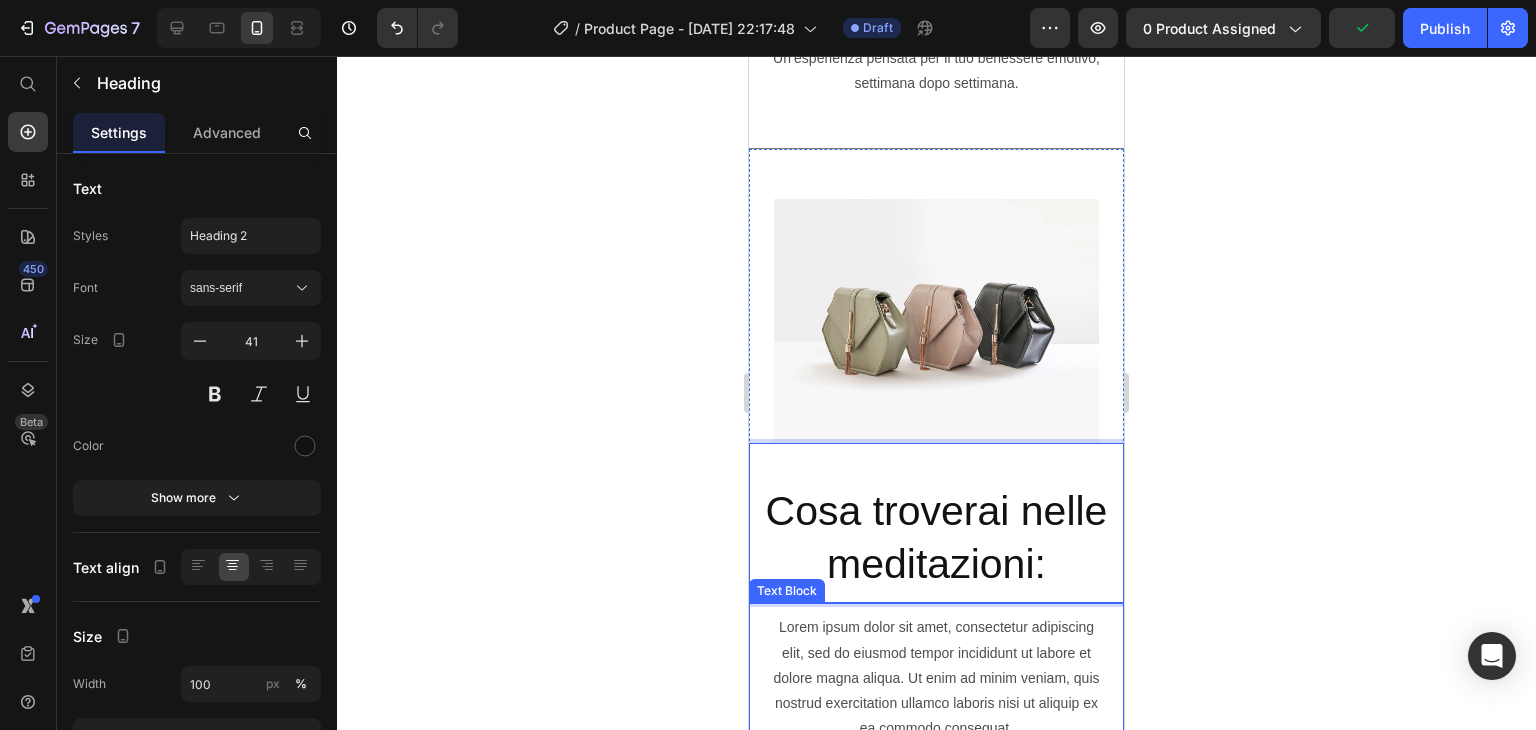 scroll, scrollTop: 5746, scrollLeft: 0, axis: vertical 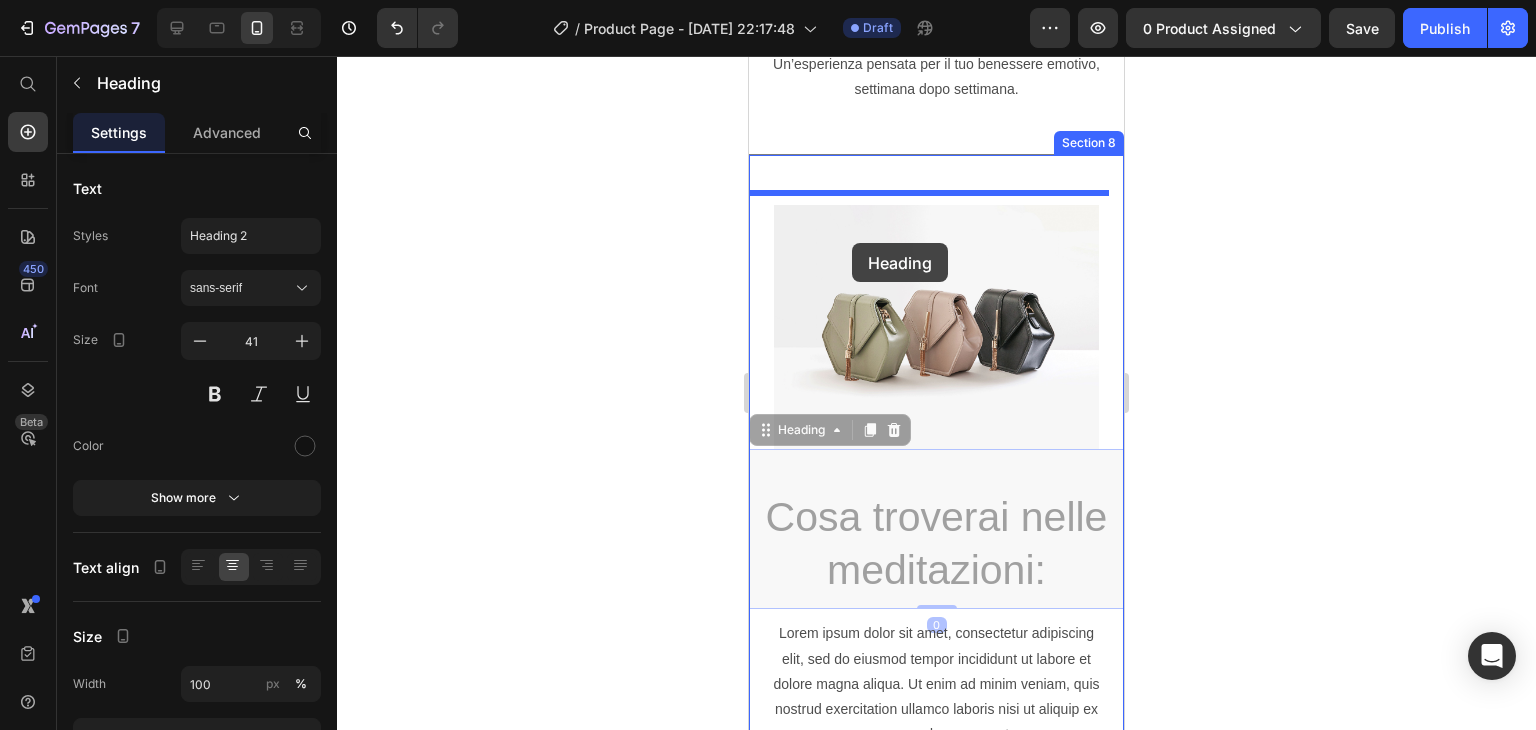 drag, startPoint x: 820, startPoint y: 408, endPoint x: 852, endPoint y: 244, distance: 167.09279 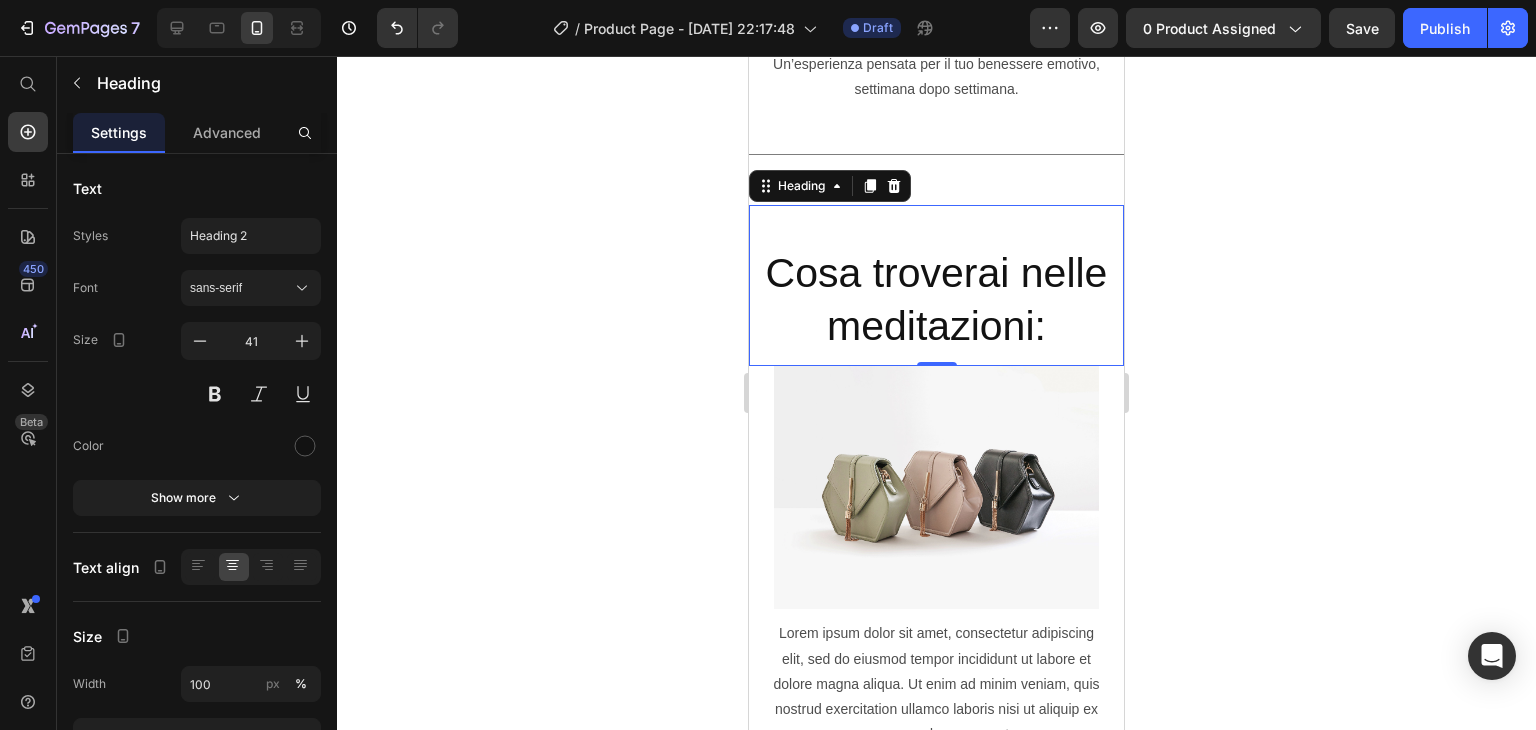 scroll, scrollTop: 5904, scrollLeft: 0, axis: vertical 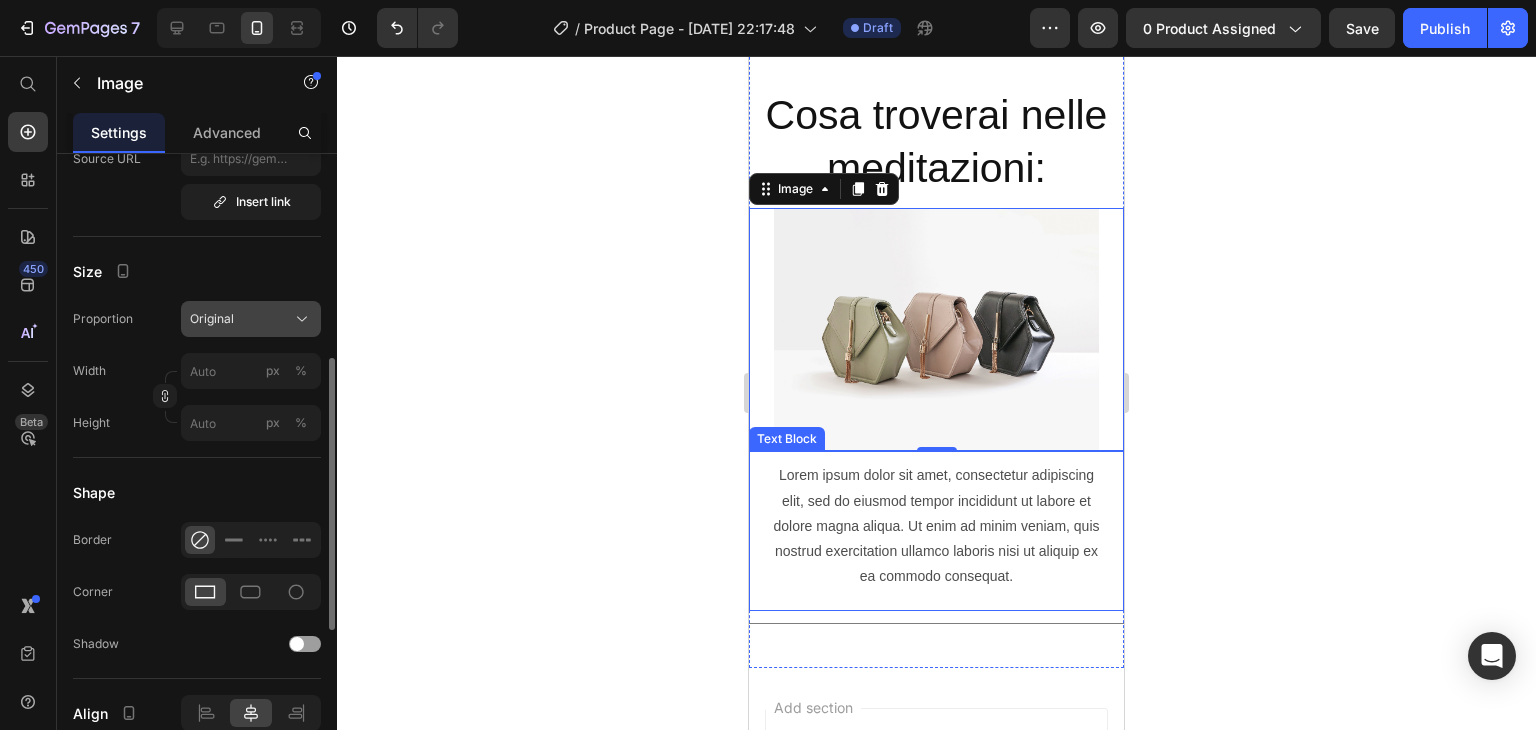 click on "Original" 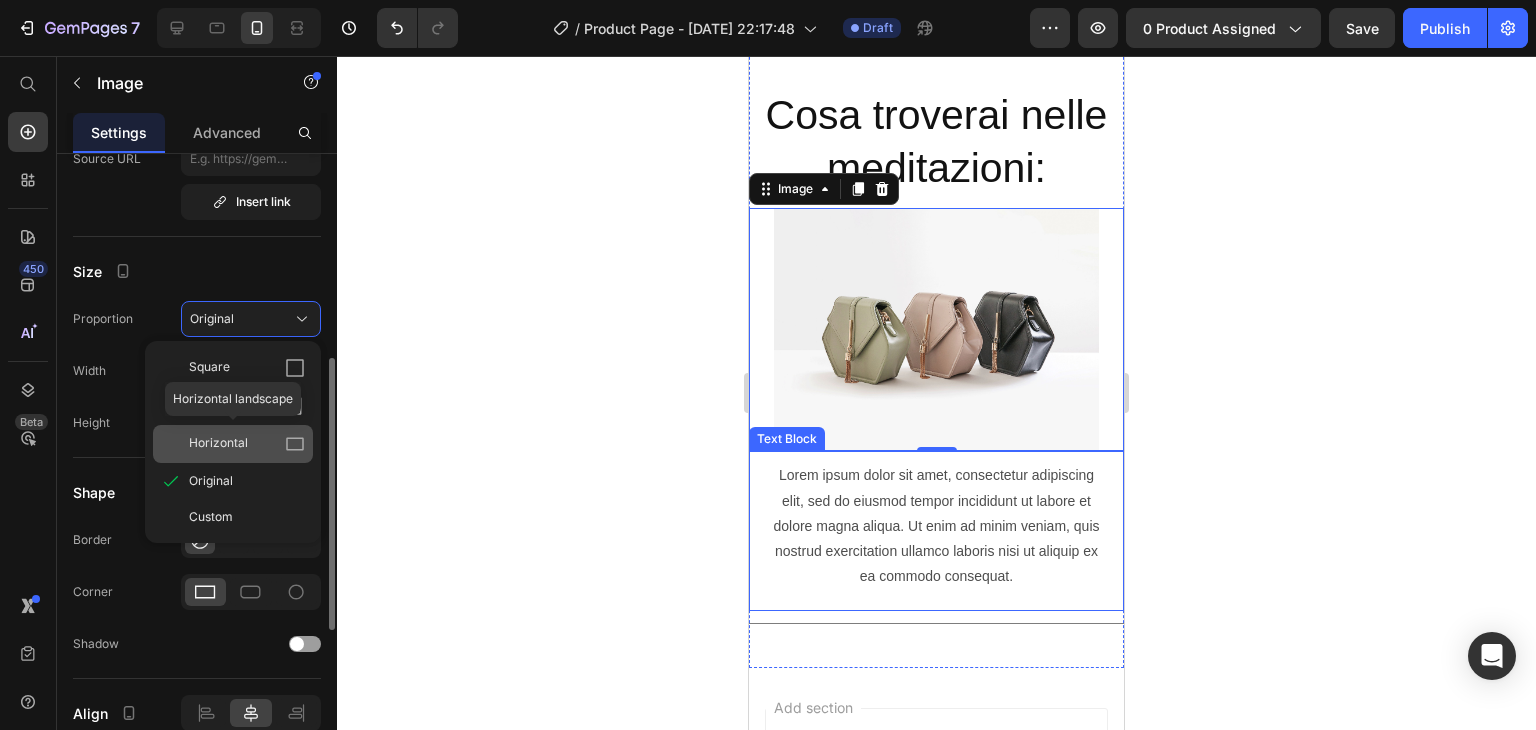 click on "Horizontal" 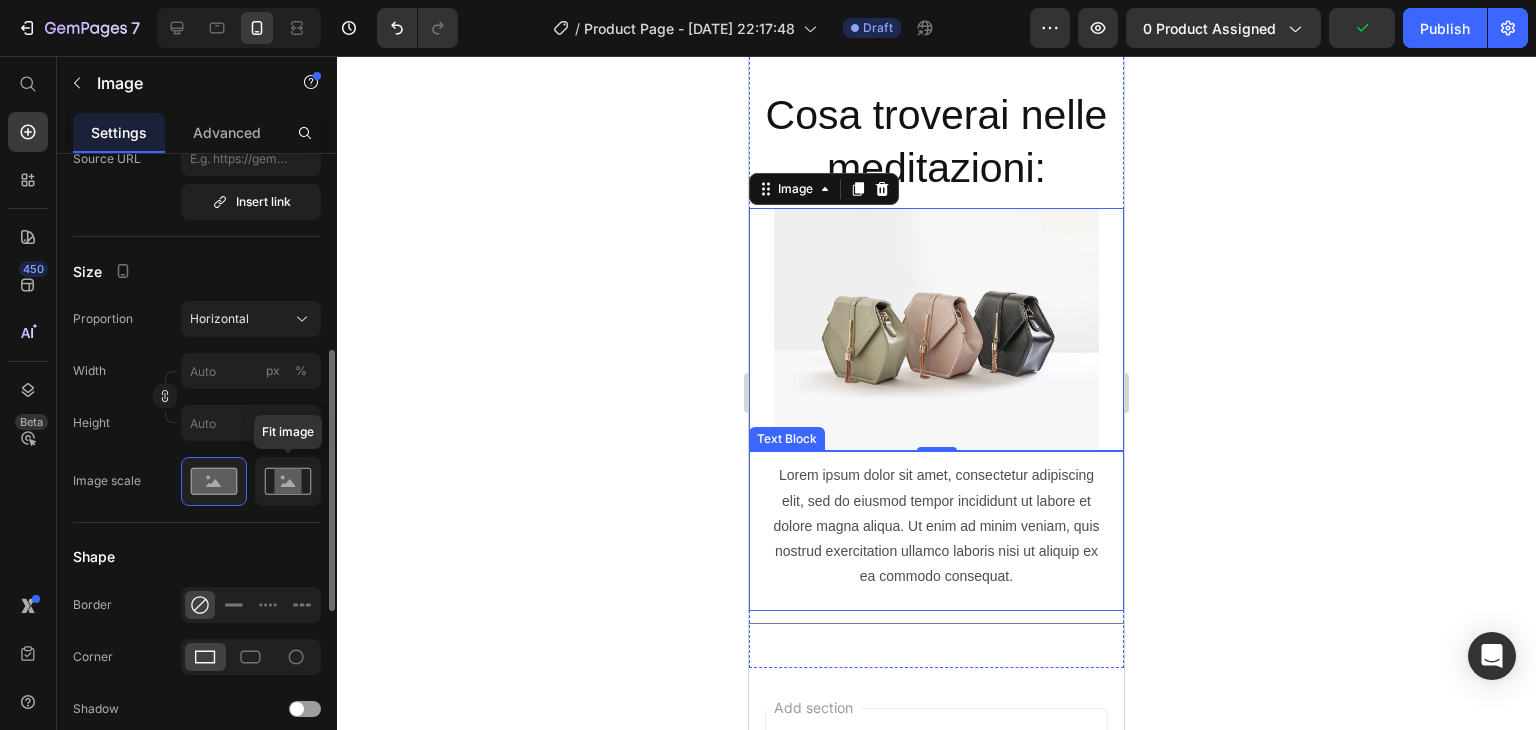 click 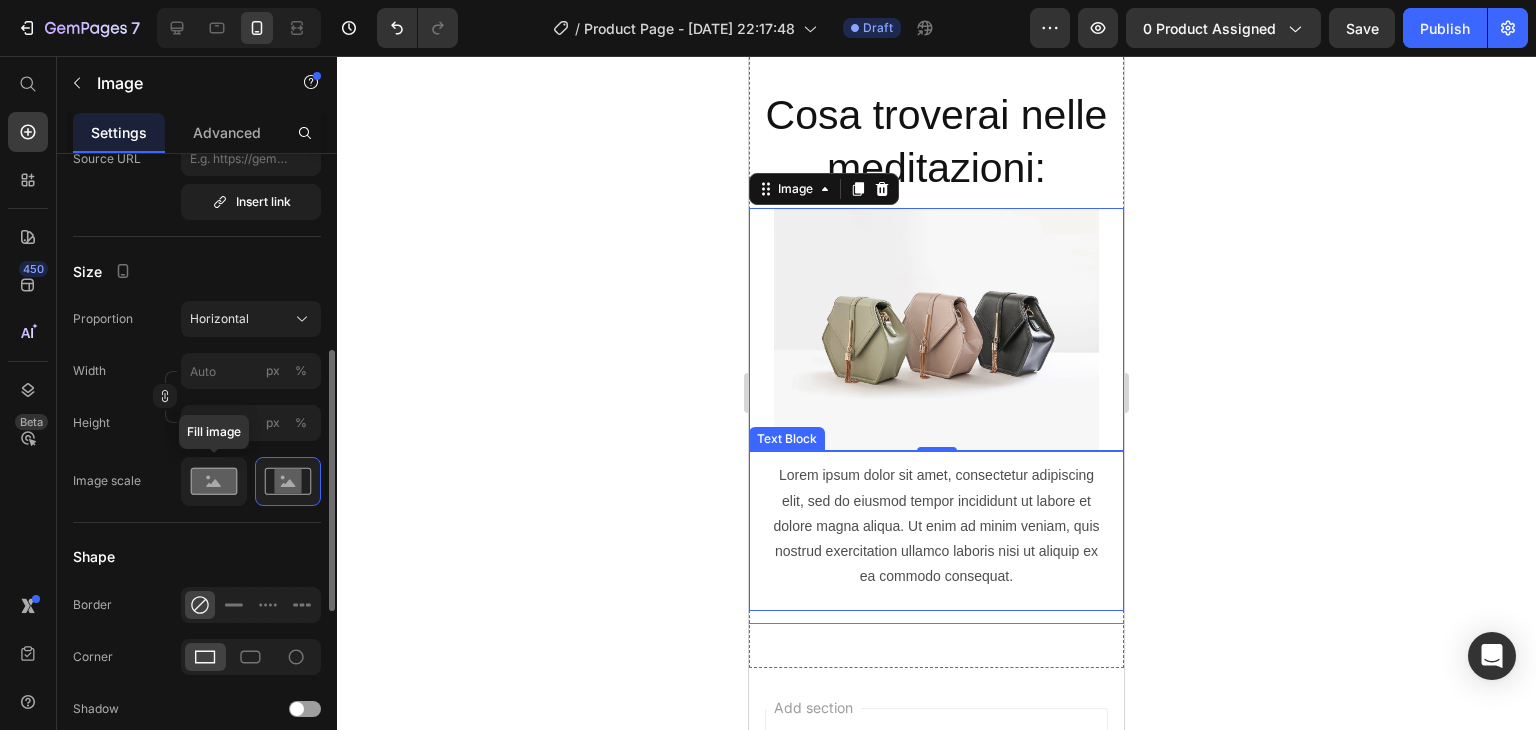 click 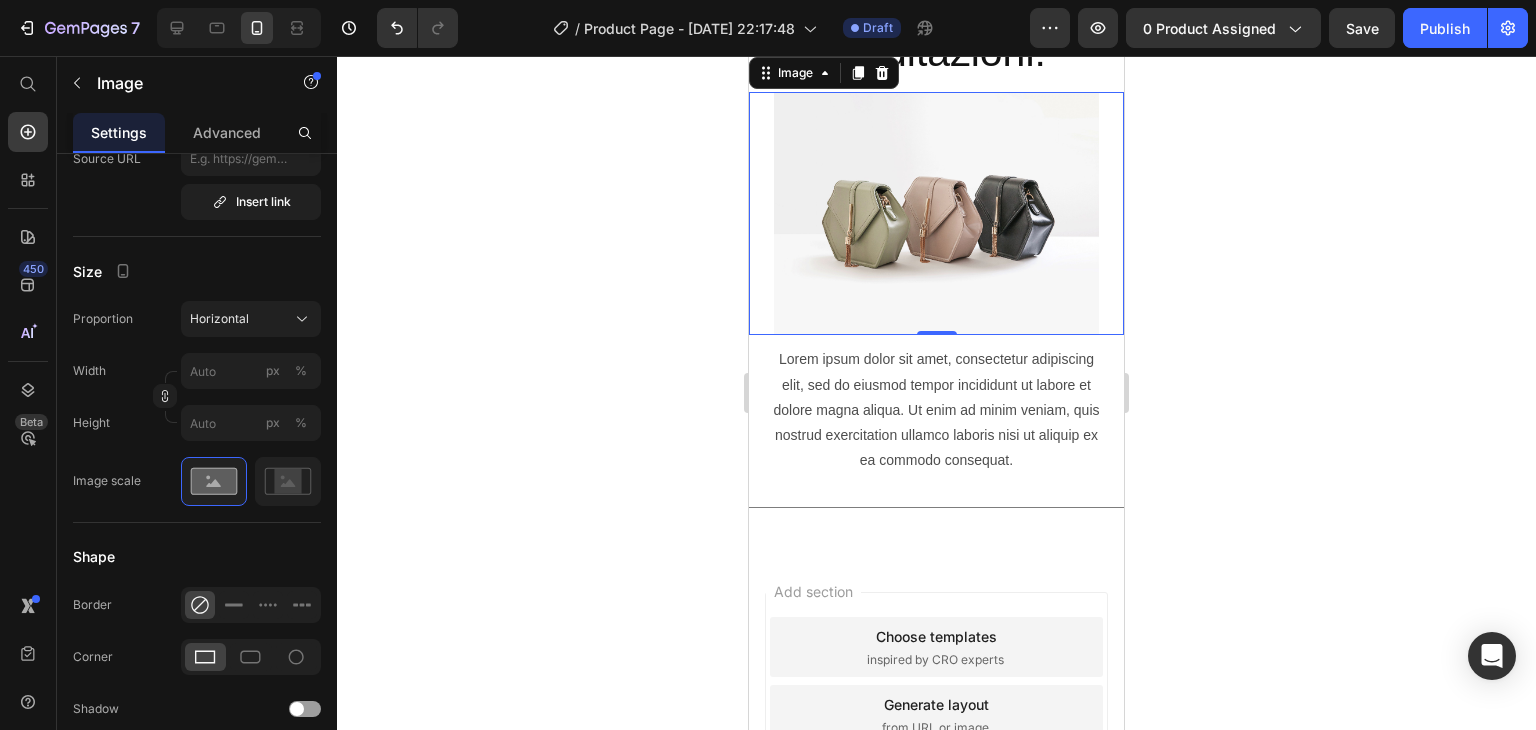 scroll, scrollTop: 6023, scrollLeft: 0, axis: vertical 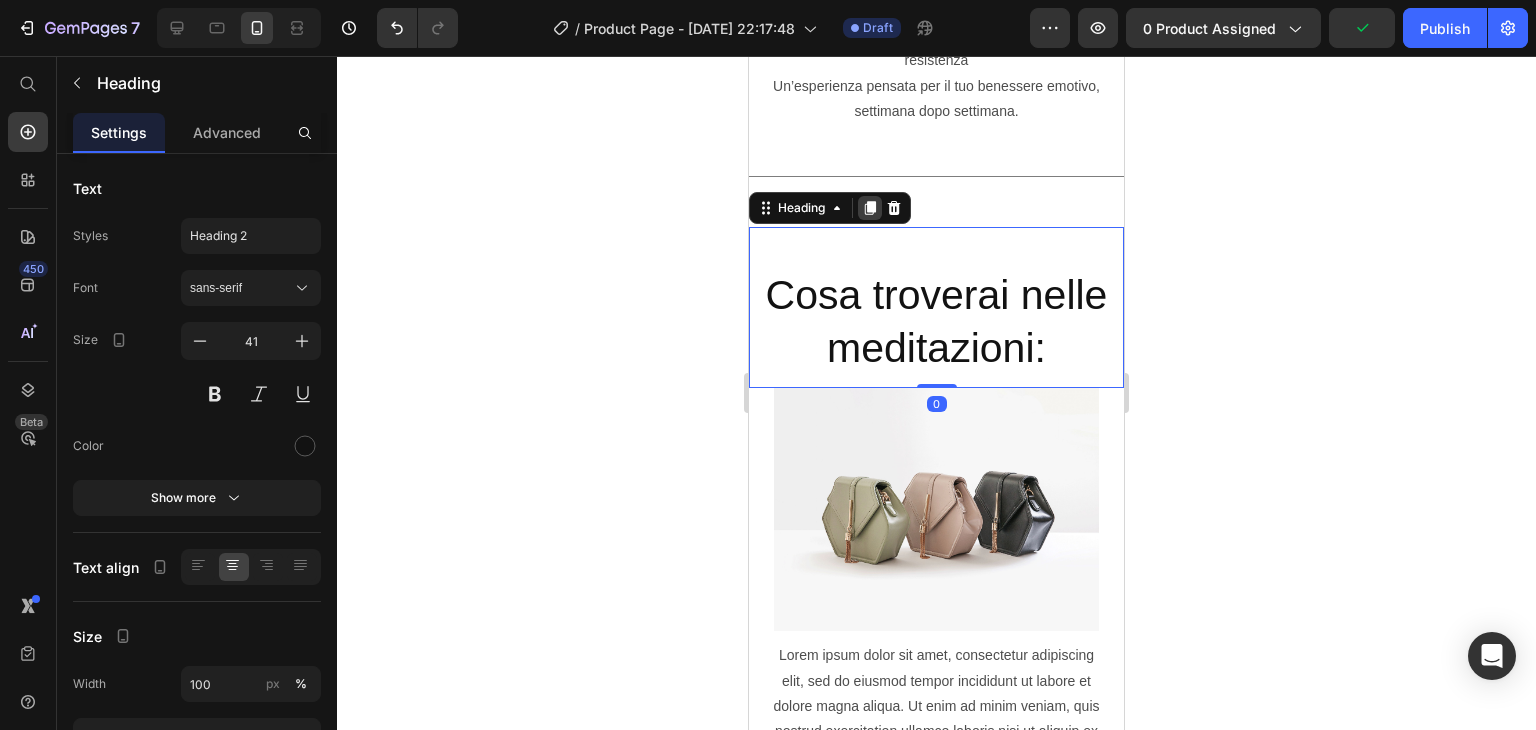 click 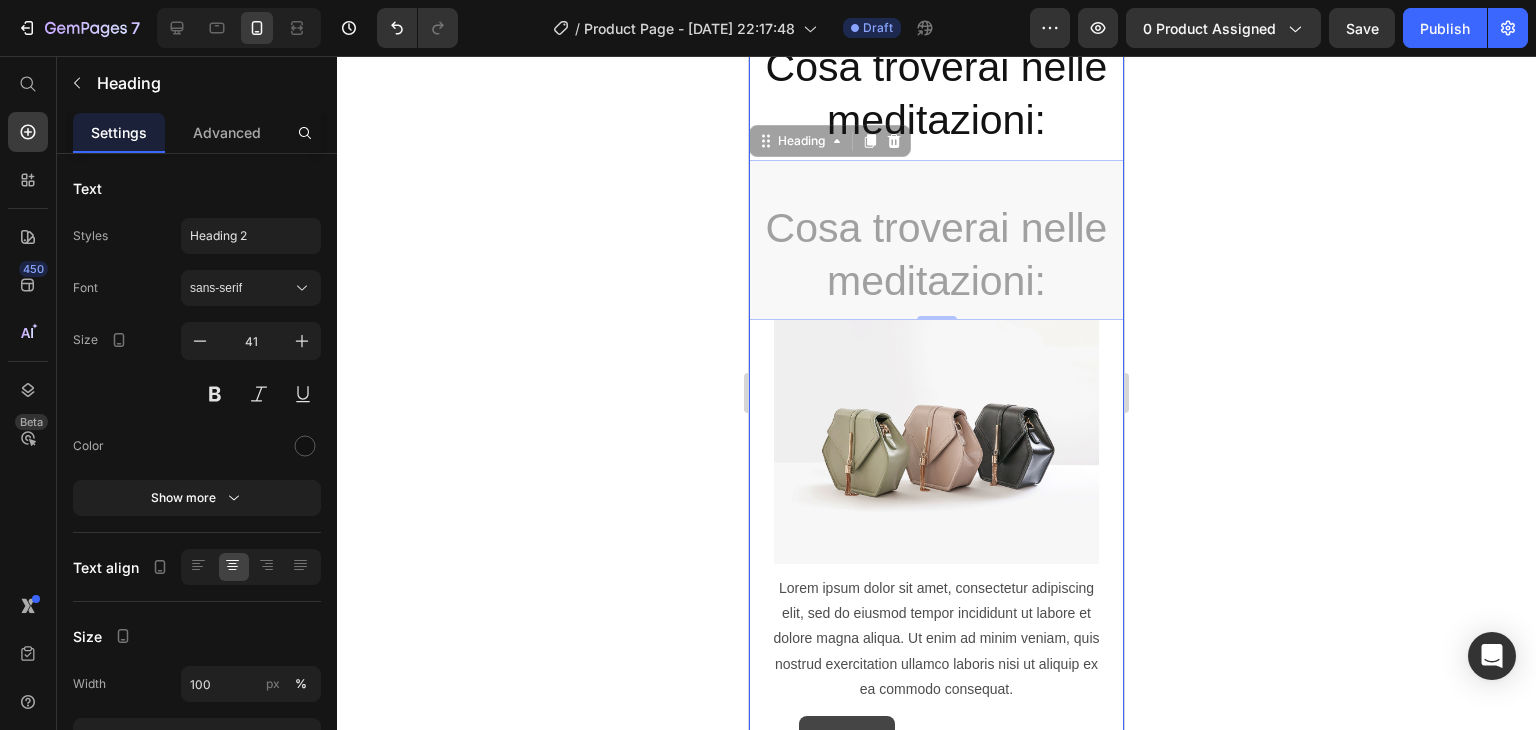 scroll, scrollTop: 6161, scrollLeft: 0, axis: vertical 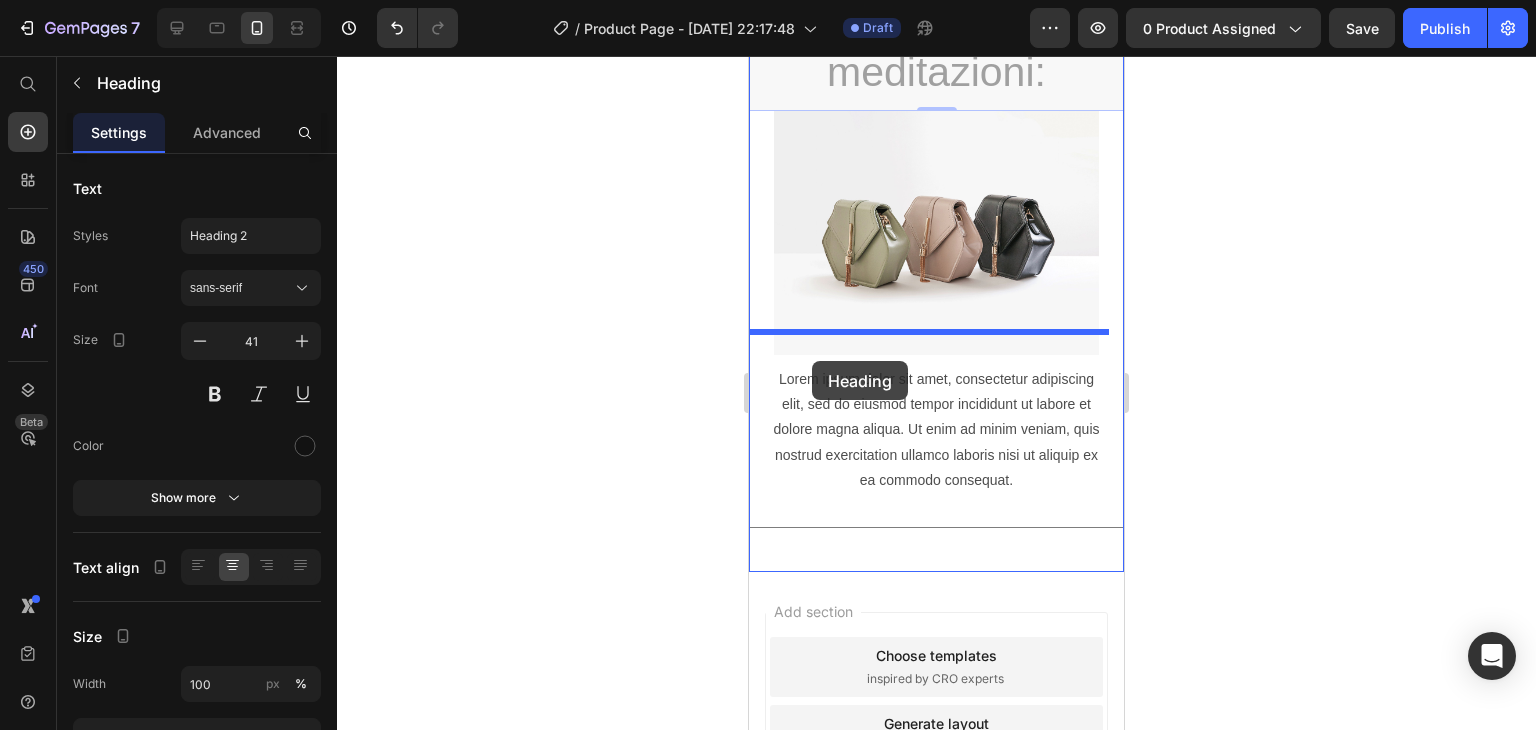 drag, startPoint x: 796, startPoint y: 362, endPoint x: 812, endPoint y: 361, distance: 16.03122 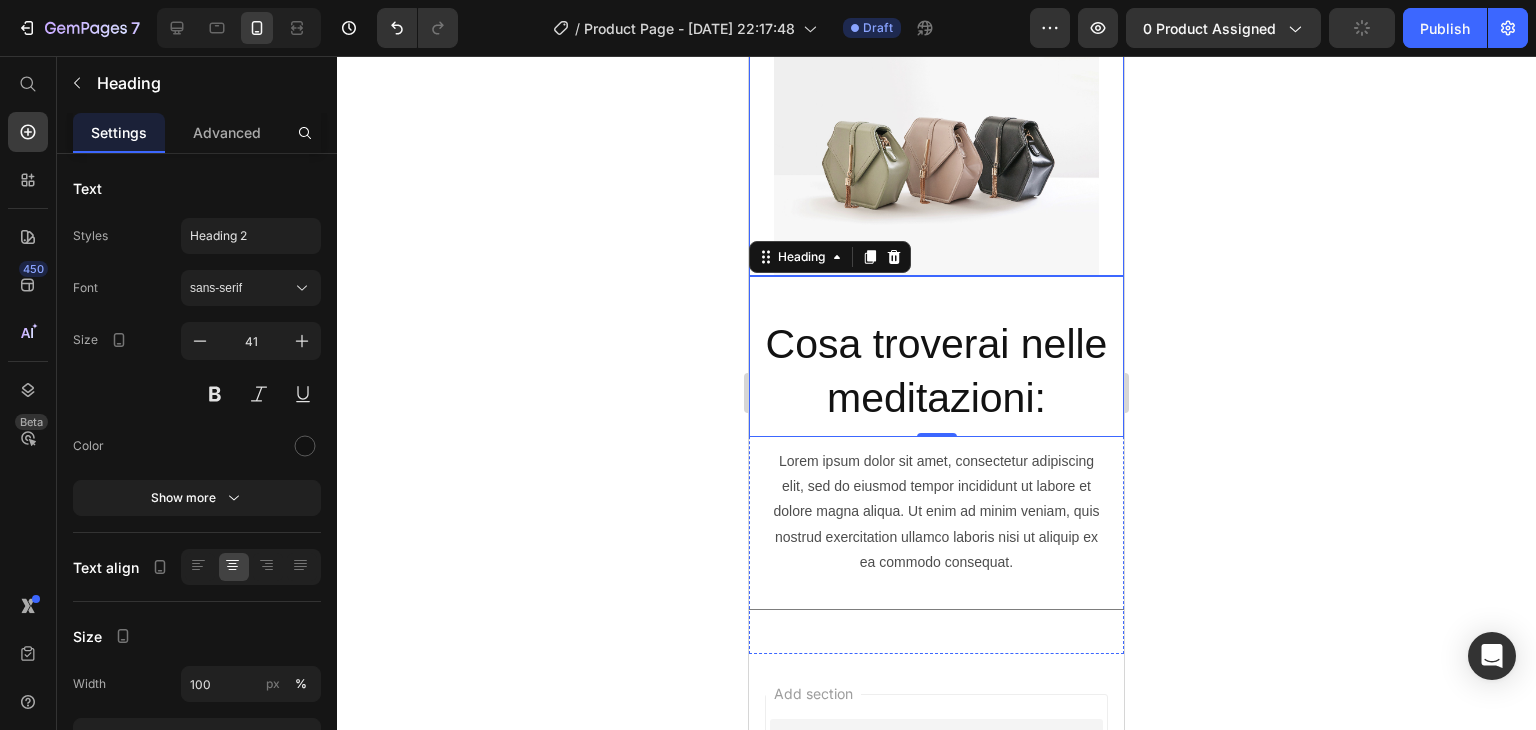 scroll, scrollTop: 6170, scrollLeft: 0, axis: vertical 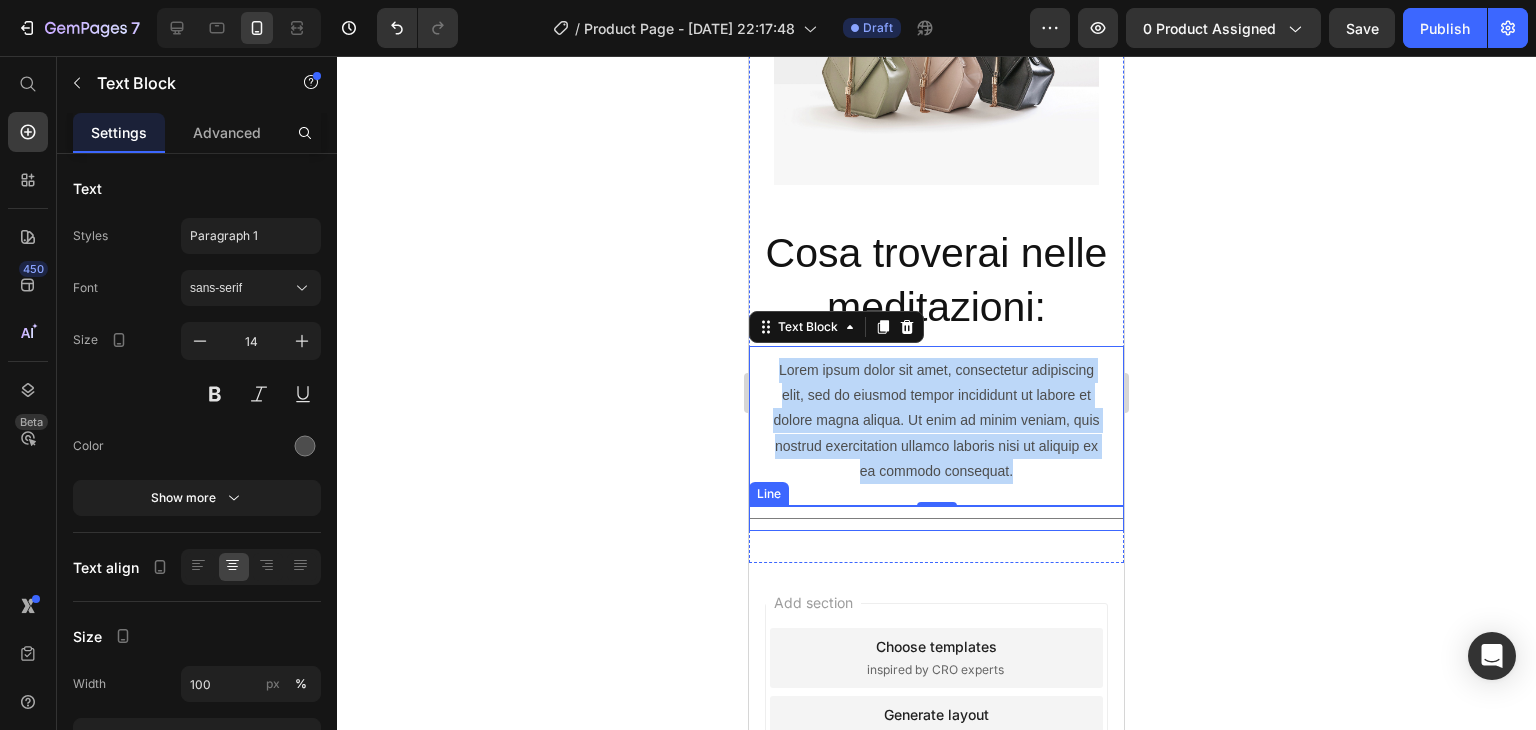 drag, startPoint x: 770, startPoint y: 349, endPoint x: 1041, endPoint y: 488, distance: 304.56854 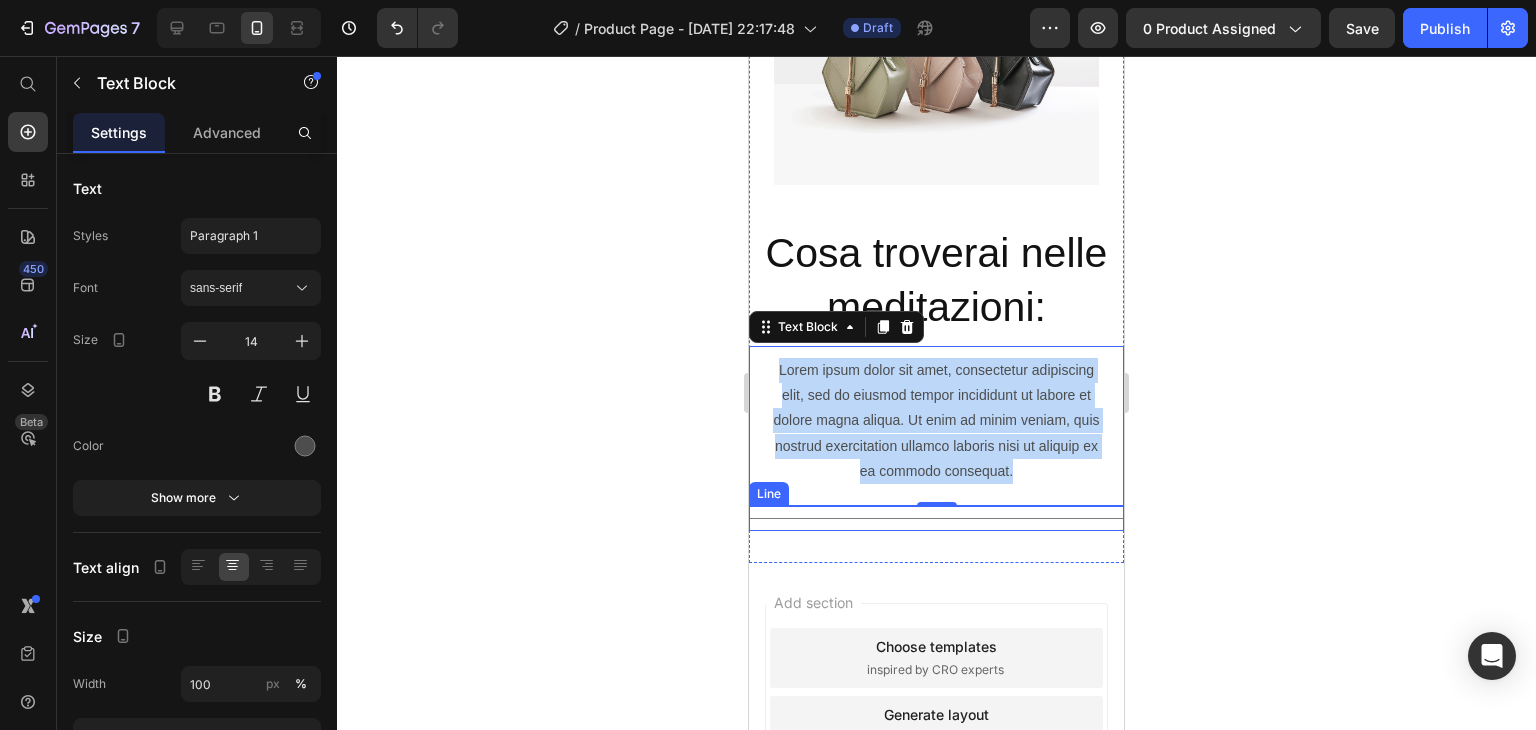 click on "Cosa troverai nelle meditazioni: Heading Image Cosa troverai nelle meditazioni: Heading Lorem ipsum dolor sit amet, consectetur adipiscing elit, sed do eiusmod tempor incididunt ut labore et dolore magna aliqua. Ut enim ad minim veniam, quis nostrud exercitation ullamco laboris nisi ut aliquip ex ea commodo consequat. Text Block   0                Title Line" at bounding box center [936, 156] 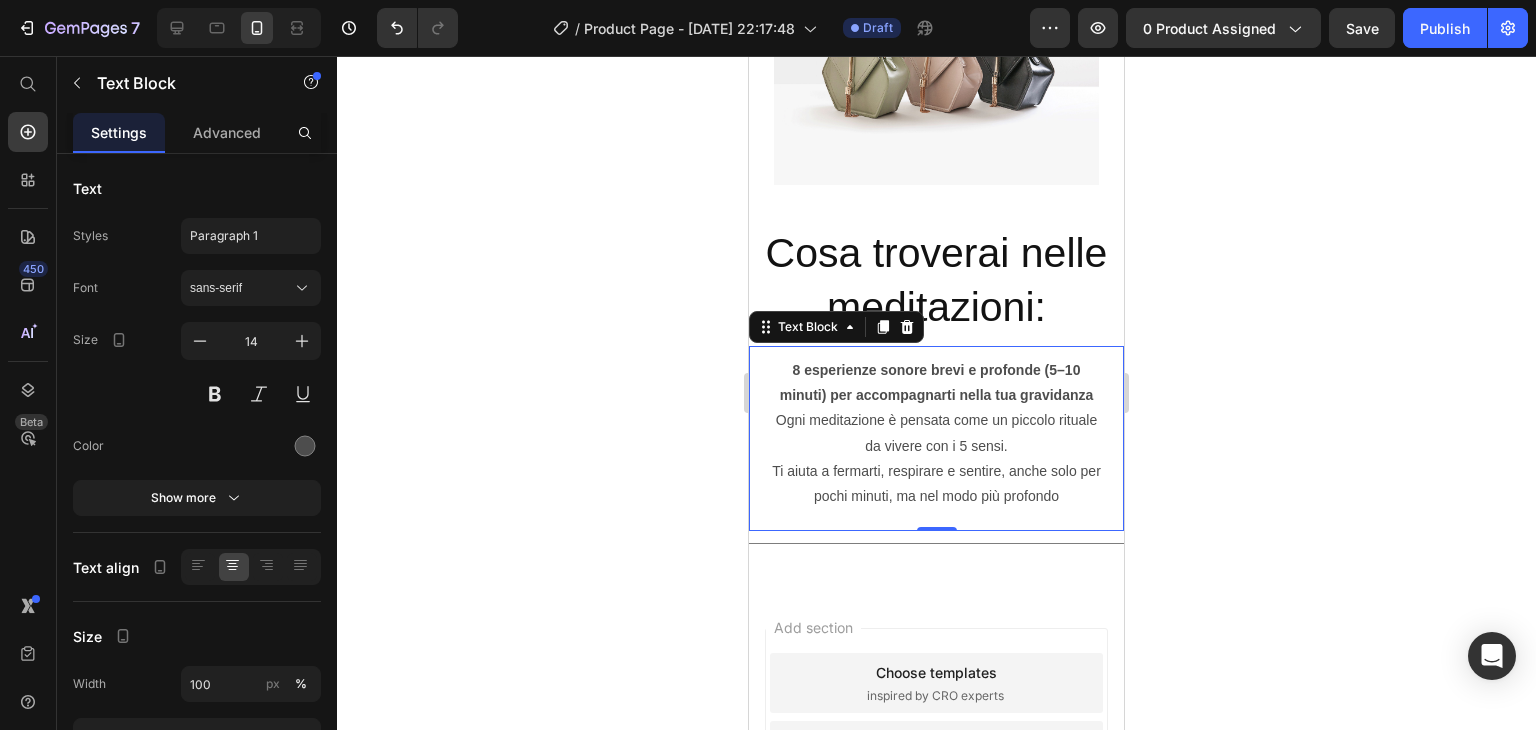 click on "Ogni meditazione è pensata come un piccolo rituale da vivere con i 5 sensi. Ti aiuta a fermarti, respirare e sentire, anche solo per pochi minuti, ma nel modo più profondo" at bounding box center (936, 458) 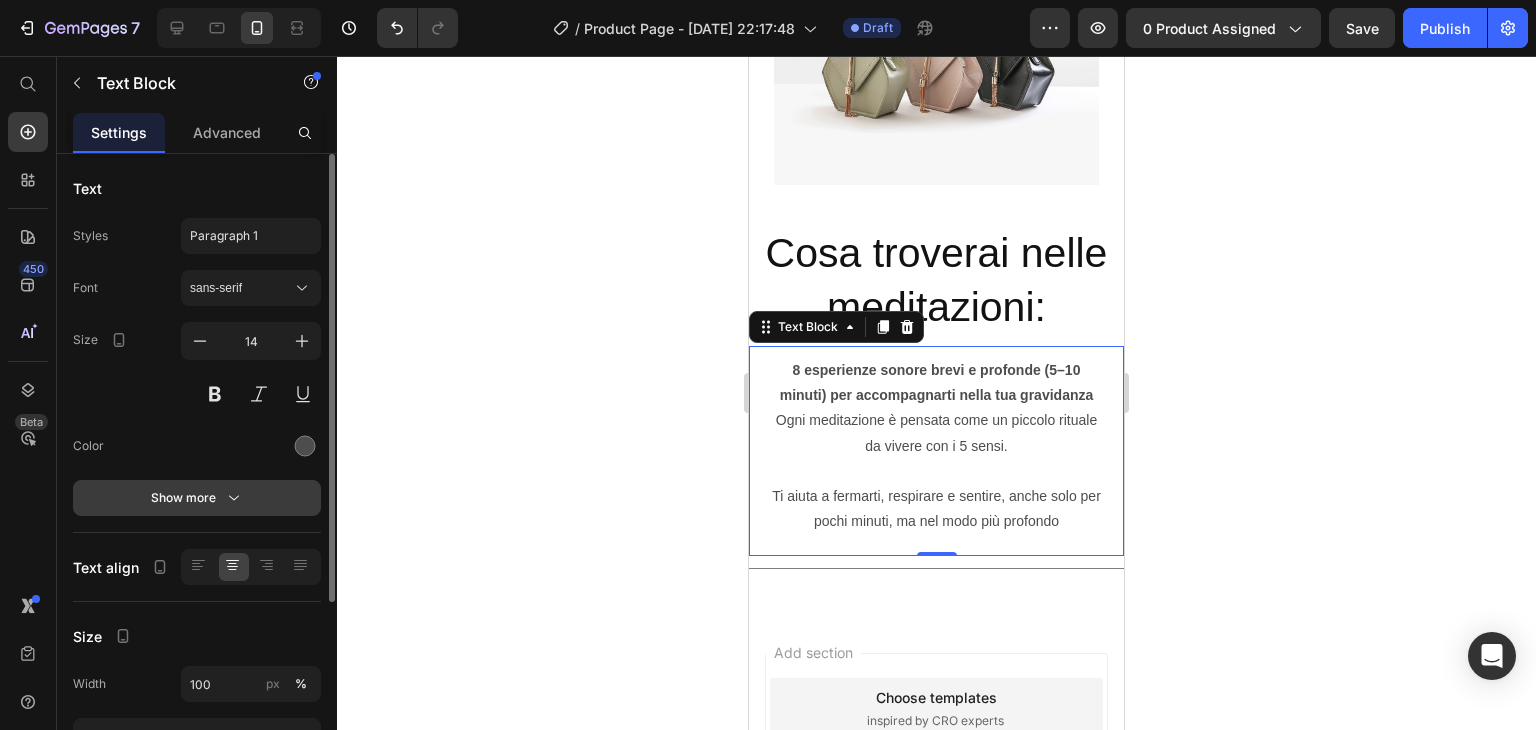 click on "Show more" at bounding box center [197, 498] 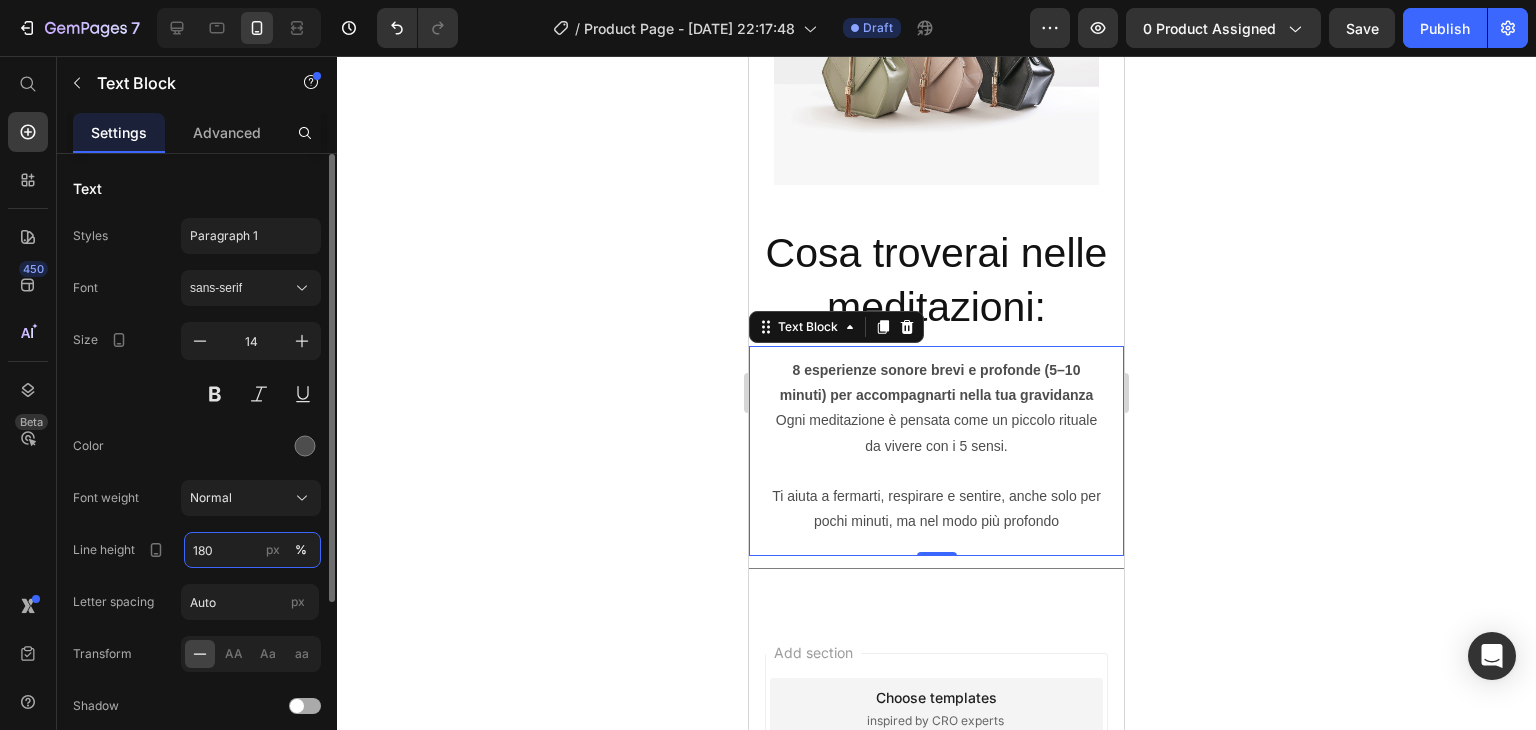 click on "180" at bounding box center [252, 550] 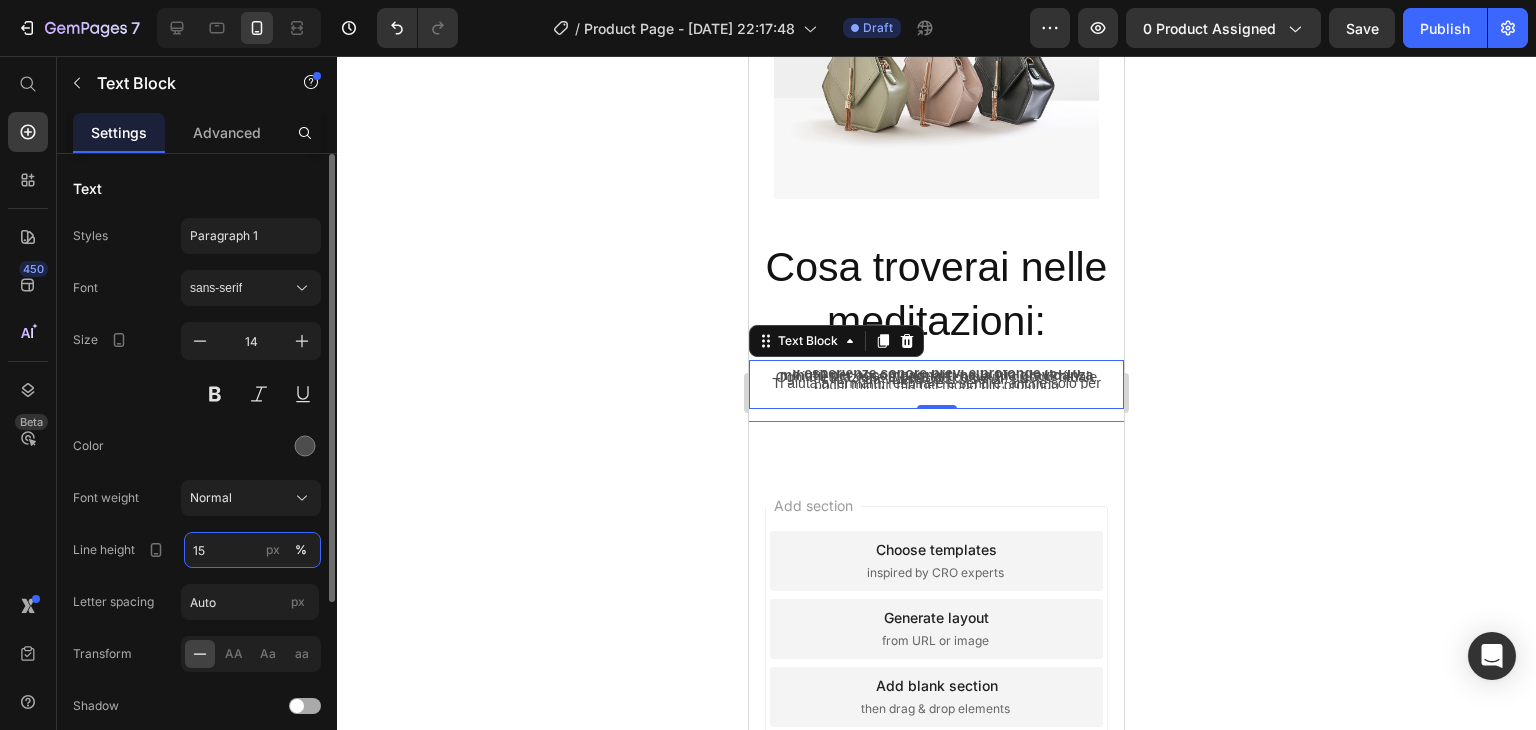 scroll, scrollTop: 6170, scrollLeft: 0, axis: vertical 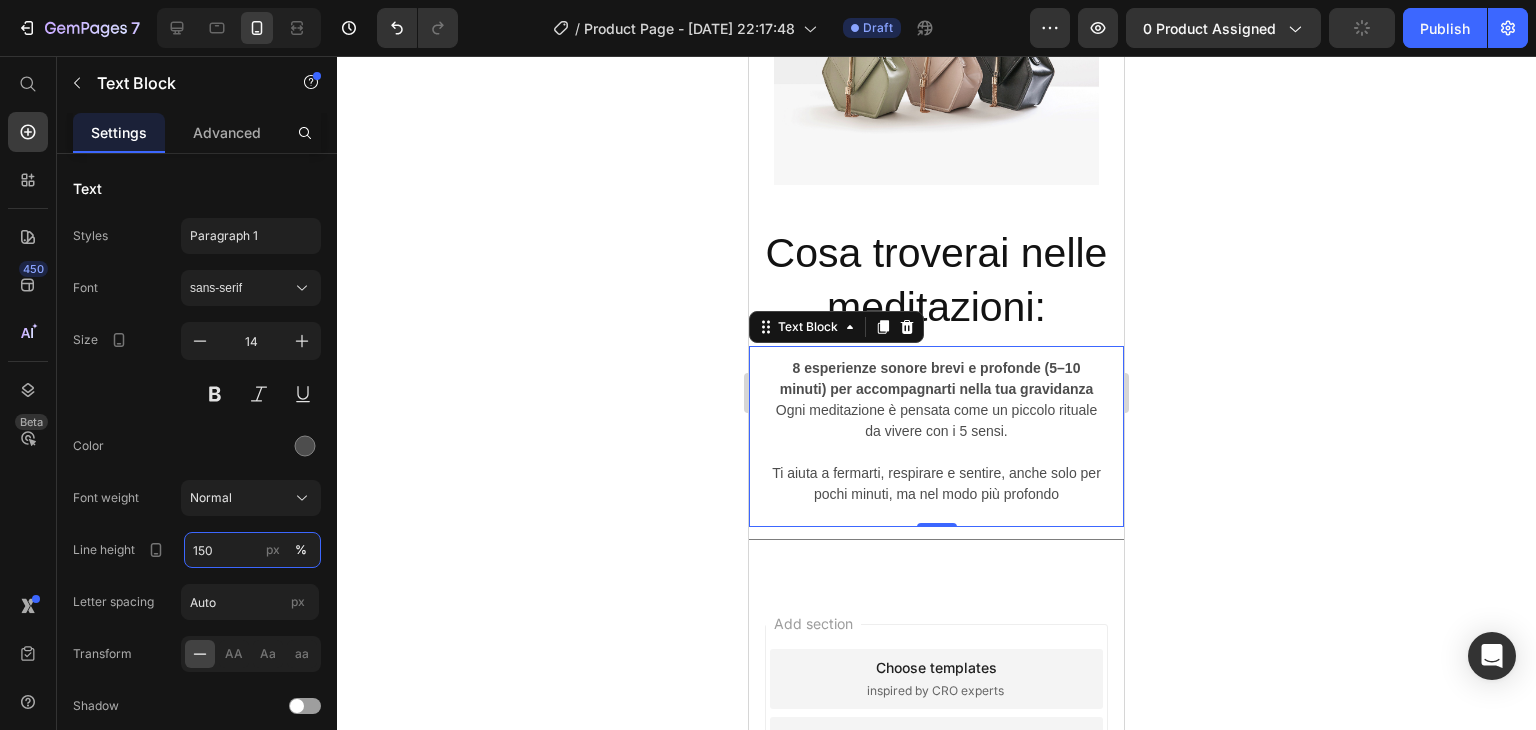 type on "150" 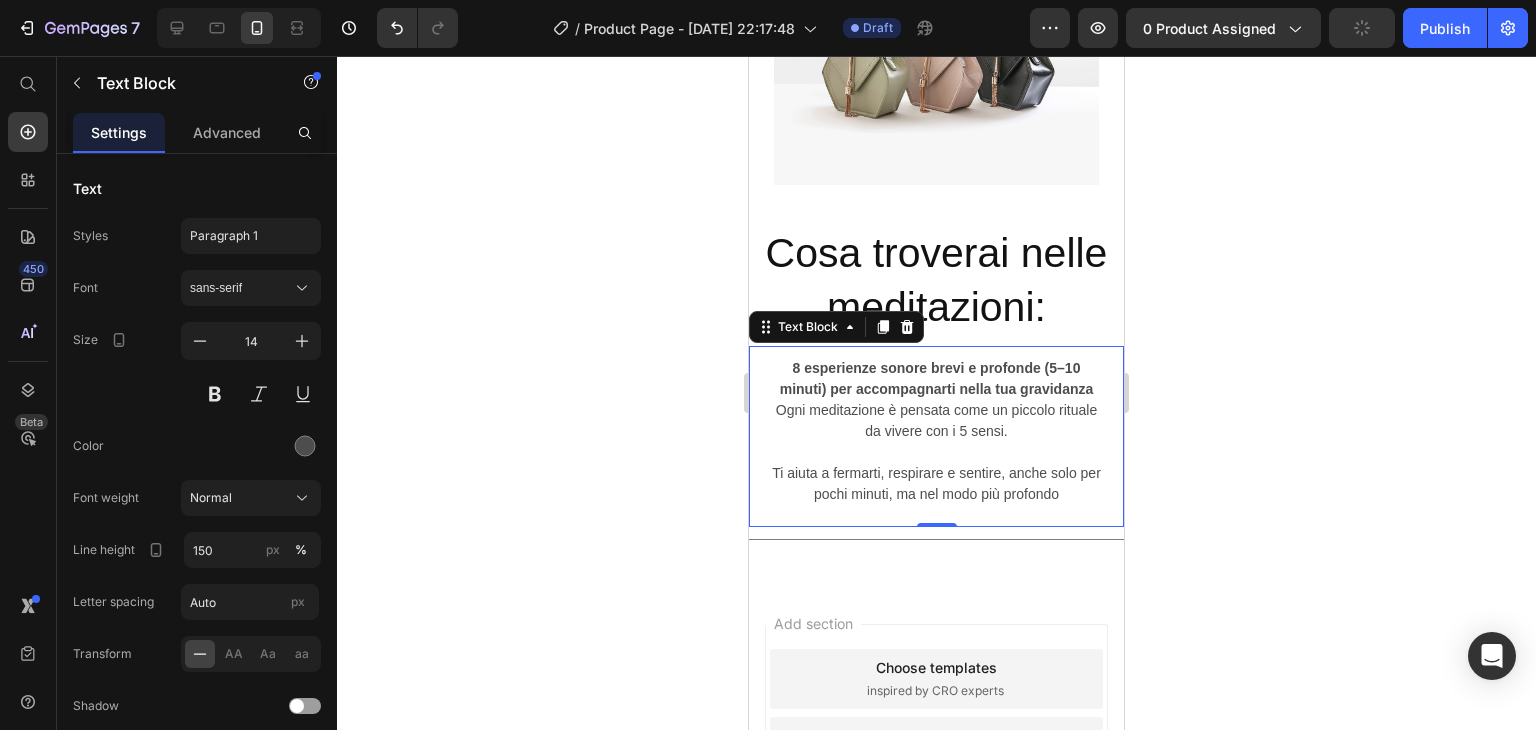 click 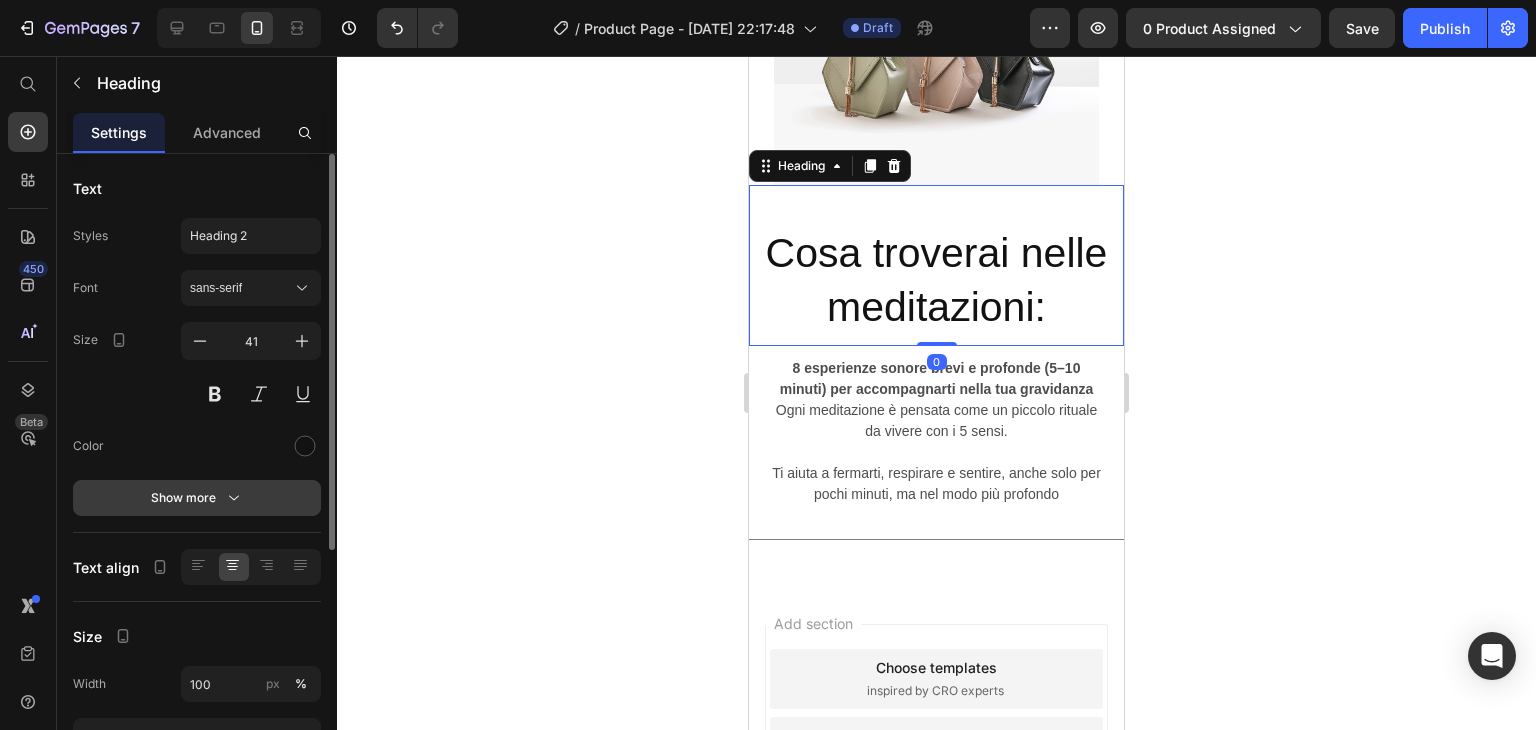 click on "Show more" at bounding box center [197, 498] 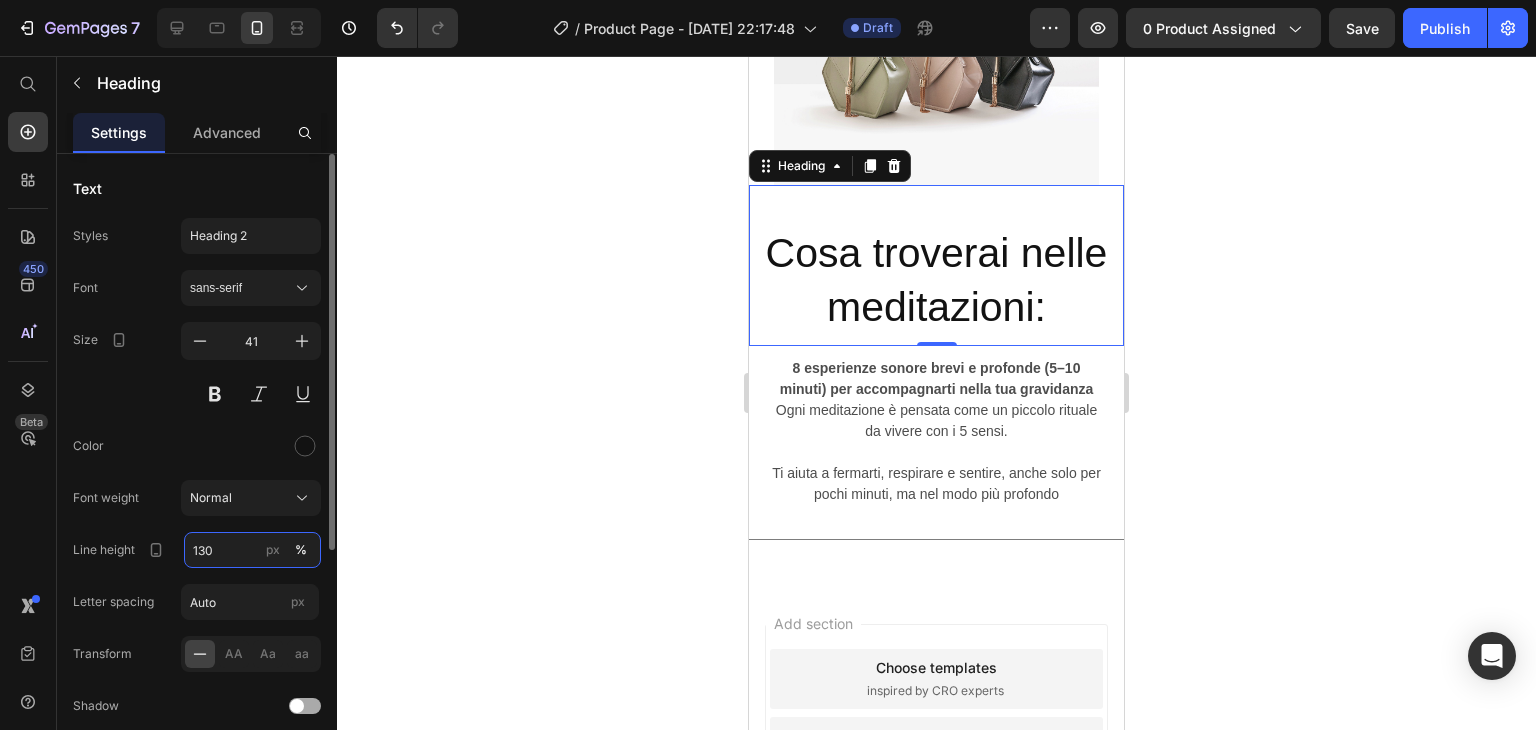 click on "130" at bounding box center (252, 550) 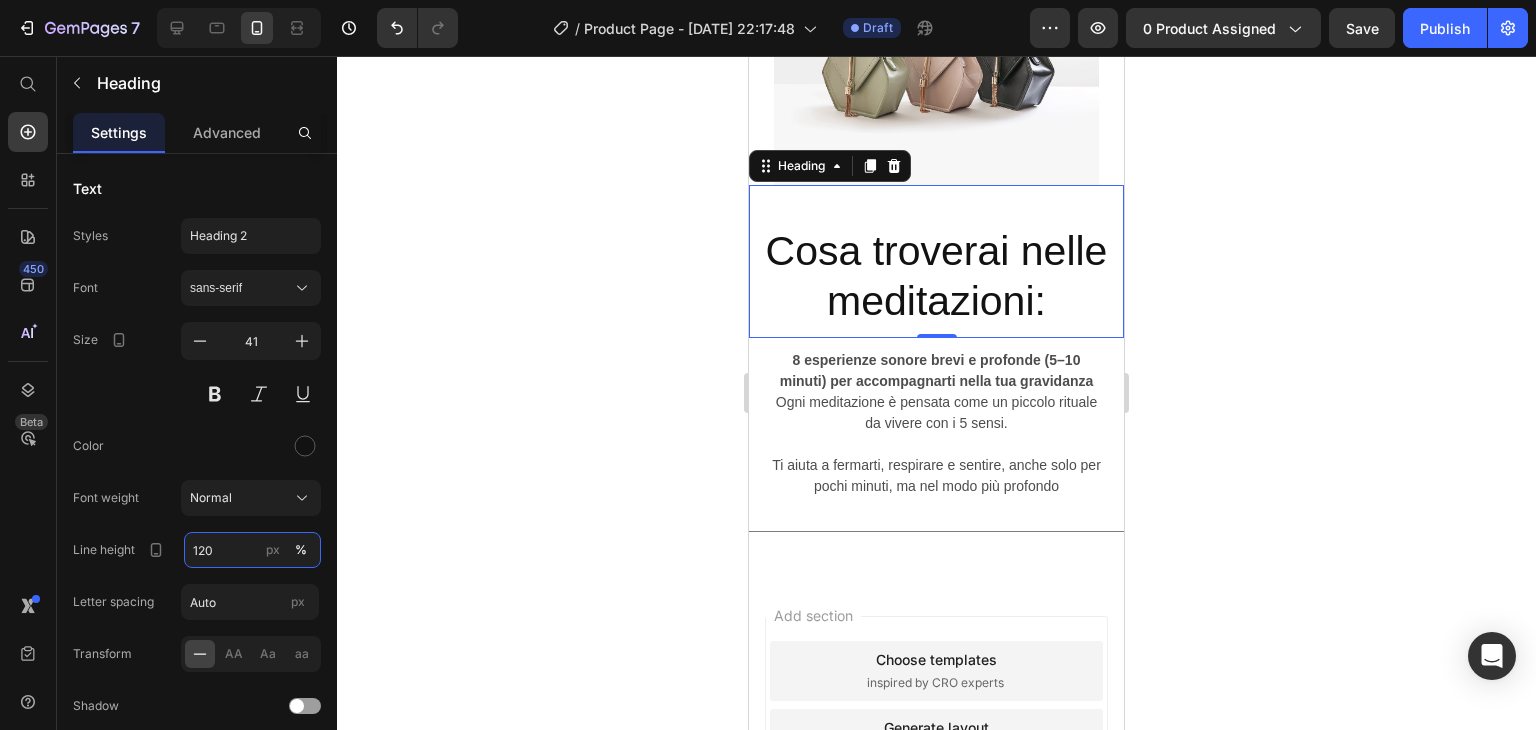 type on "120" 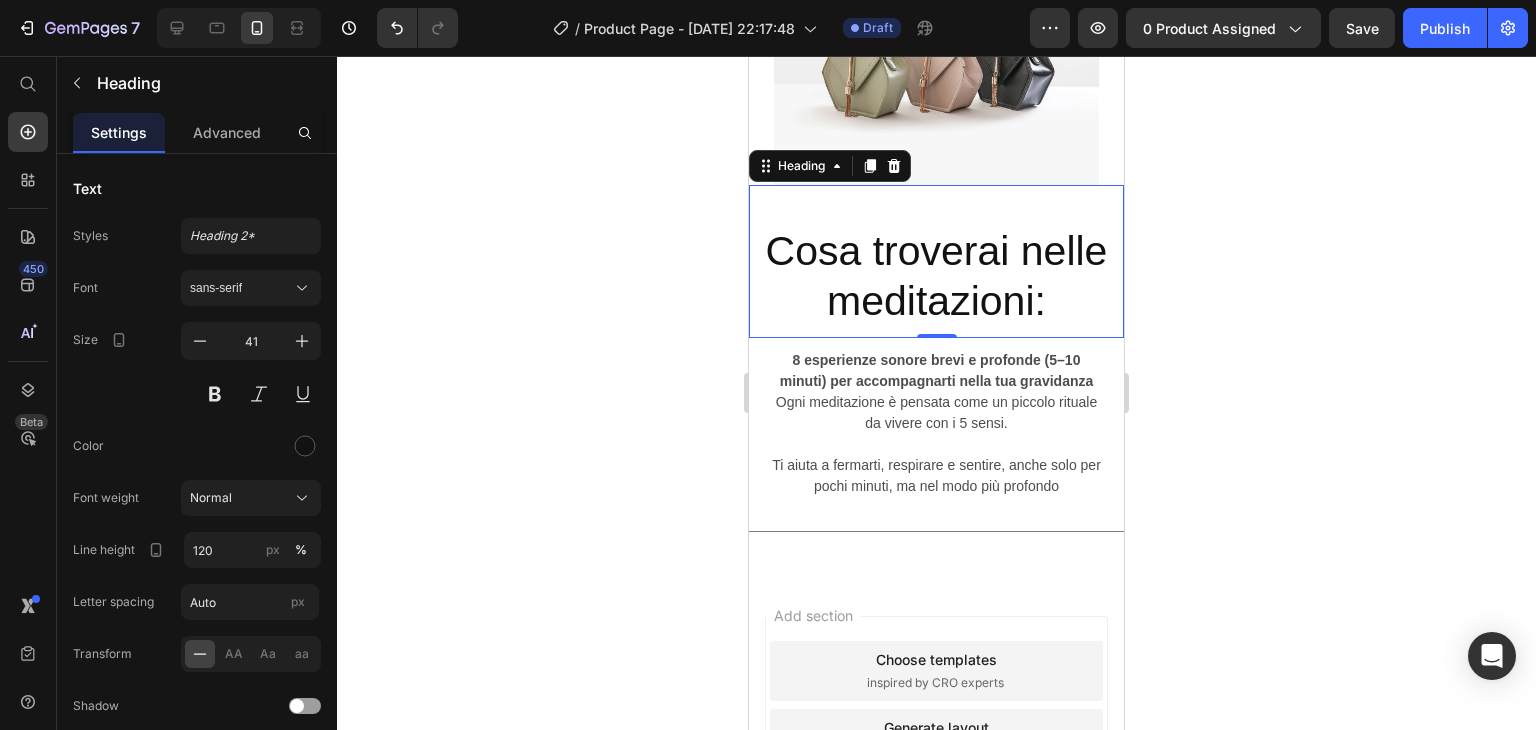 click 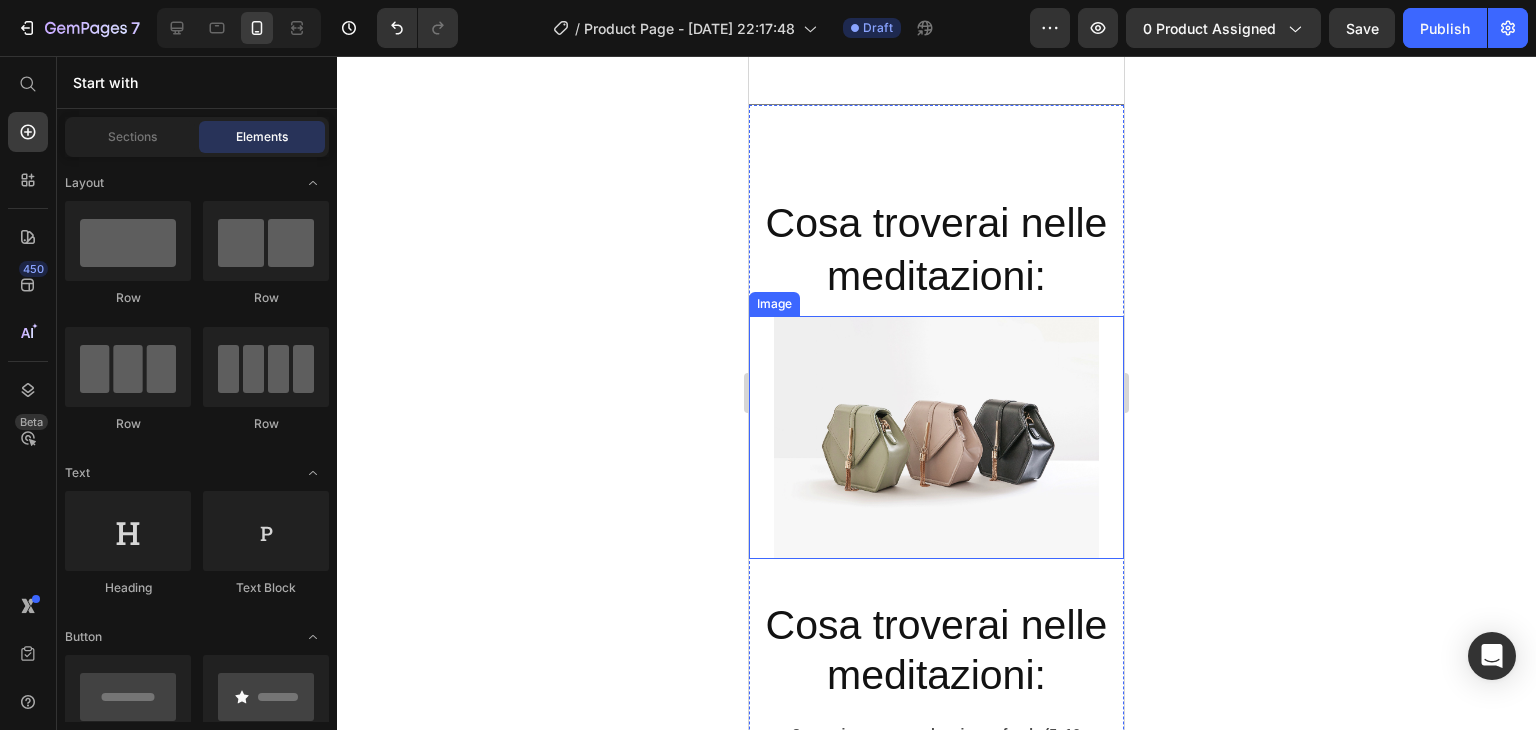 scroll, scrollTop: 5788, scrollLeft: 0, axis: vertical 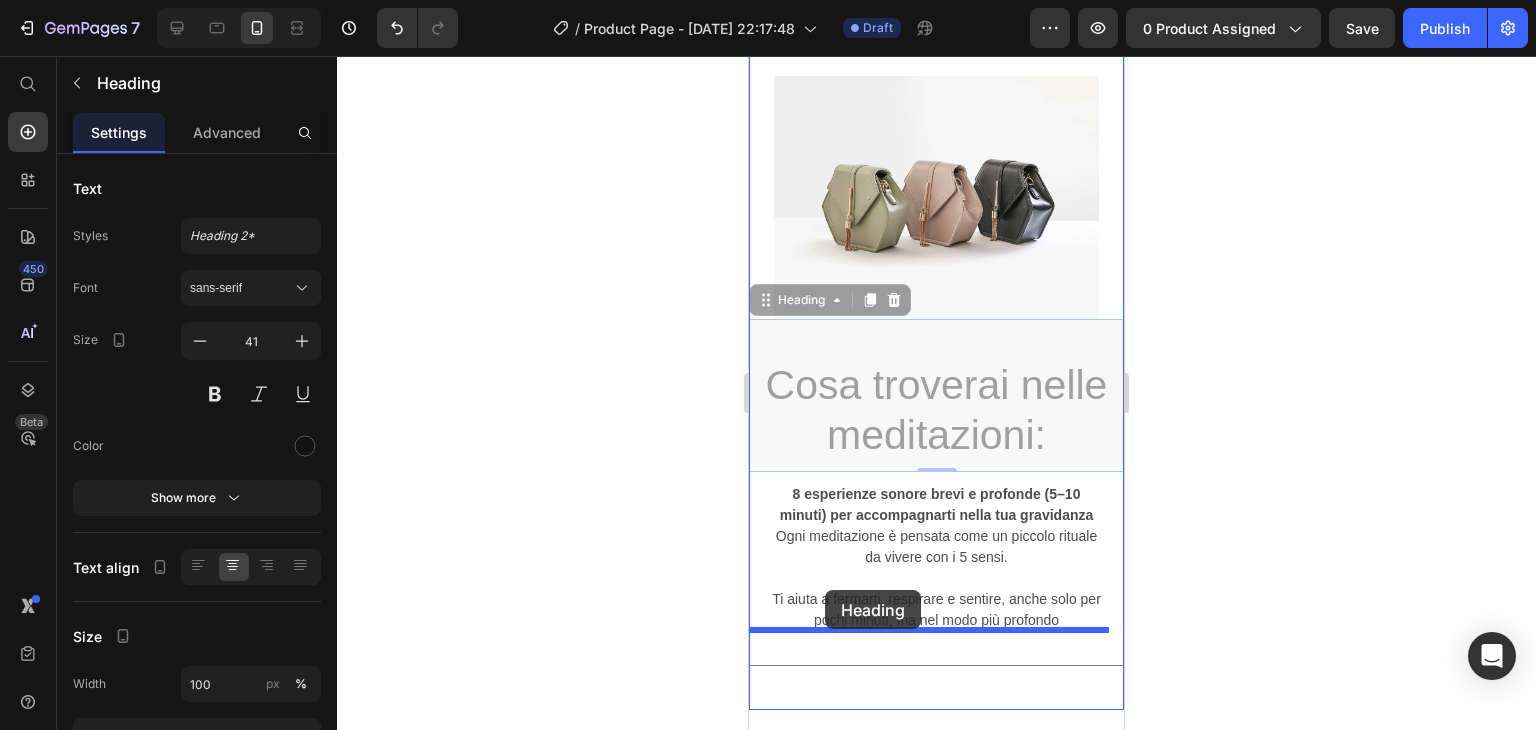 drag, startPoint x: 814, startPoint y: 277, endPoint x: 825, endPoint y: 590, distance: 313.19324 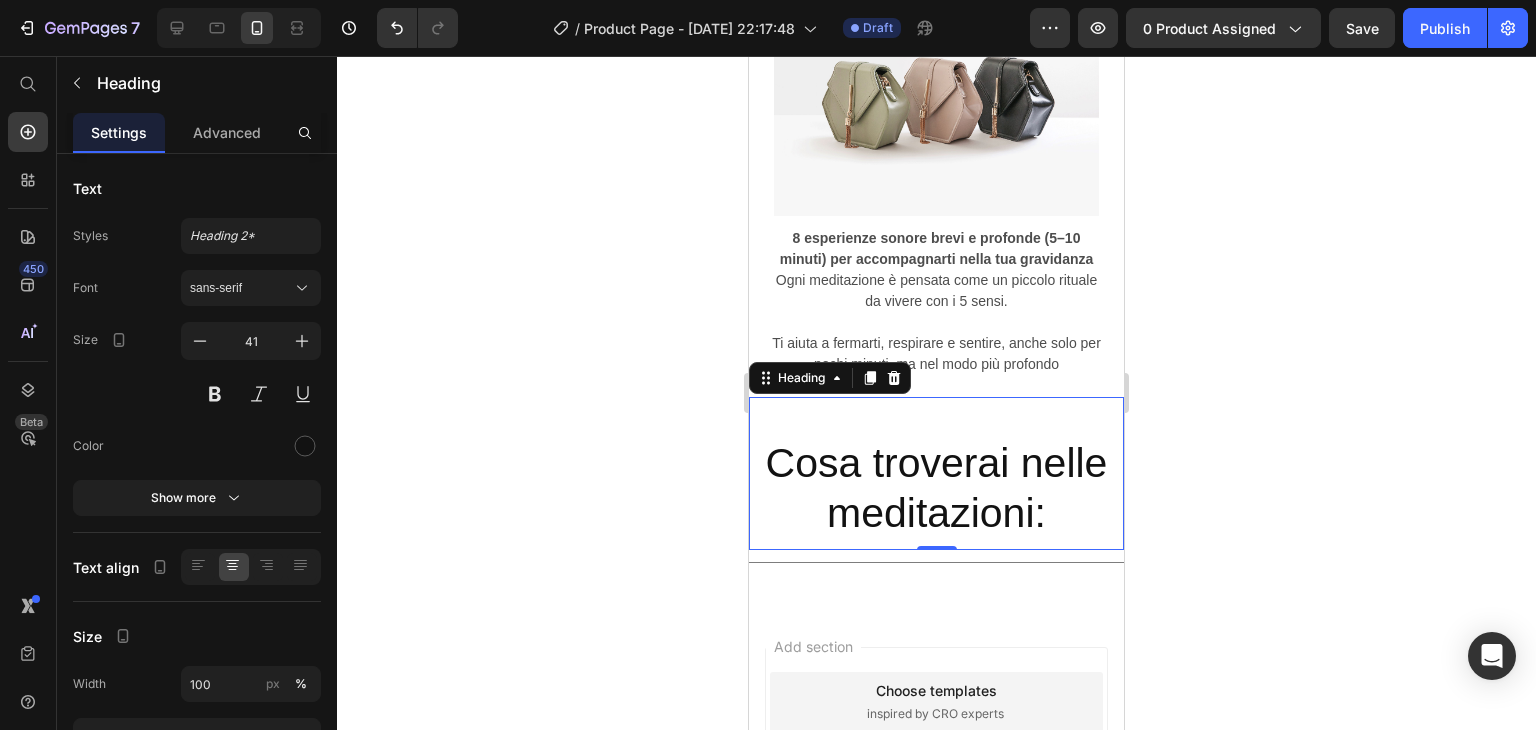 scroll, scrollTop: 6140, scrollLeft: 0, axis: vertical 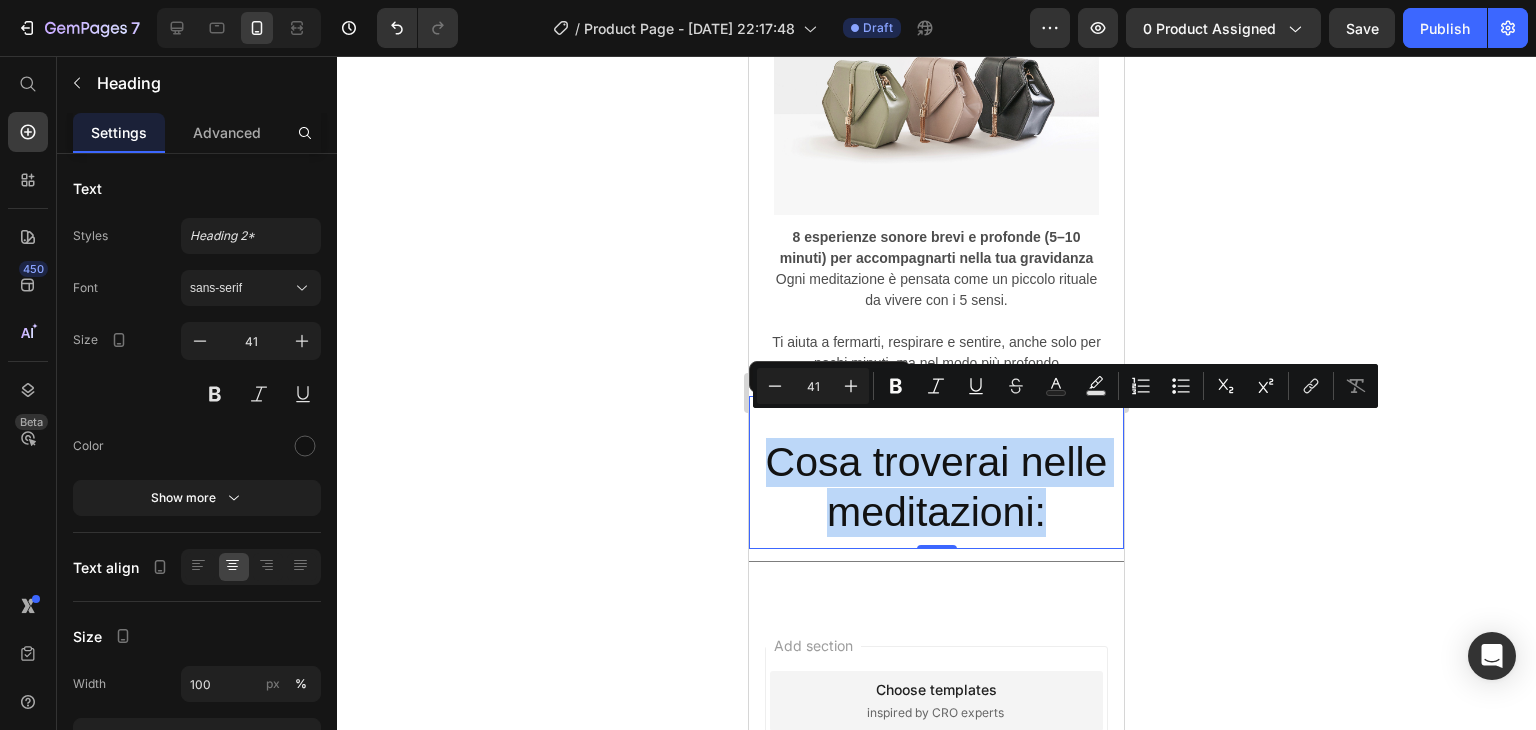 drag, startPoint x: 816, startPoint y: 434, endPoint x: 1123, endPoint y: 528, distance: 321.06854 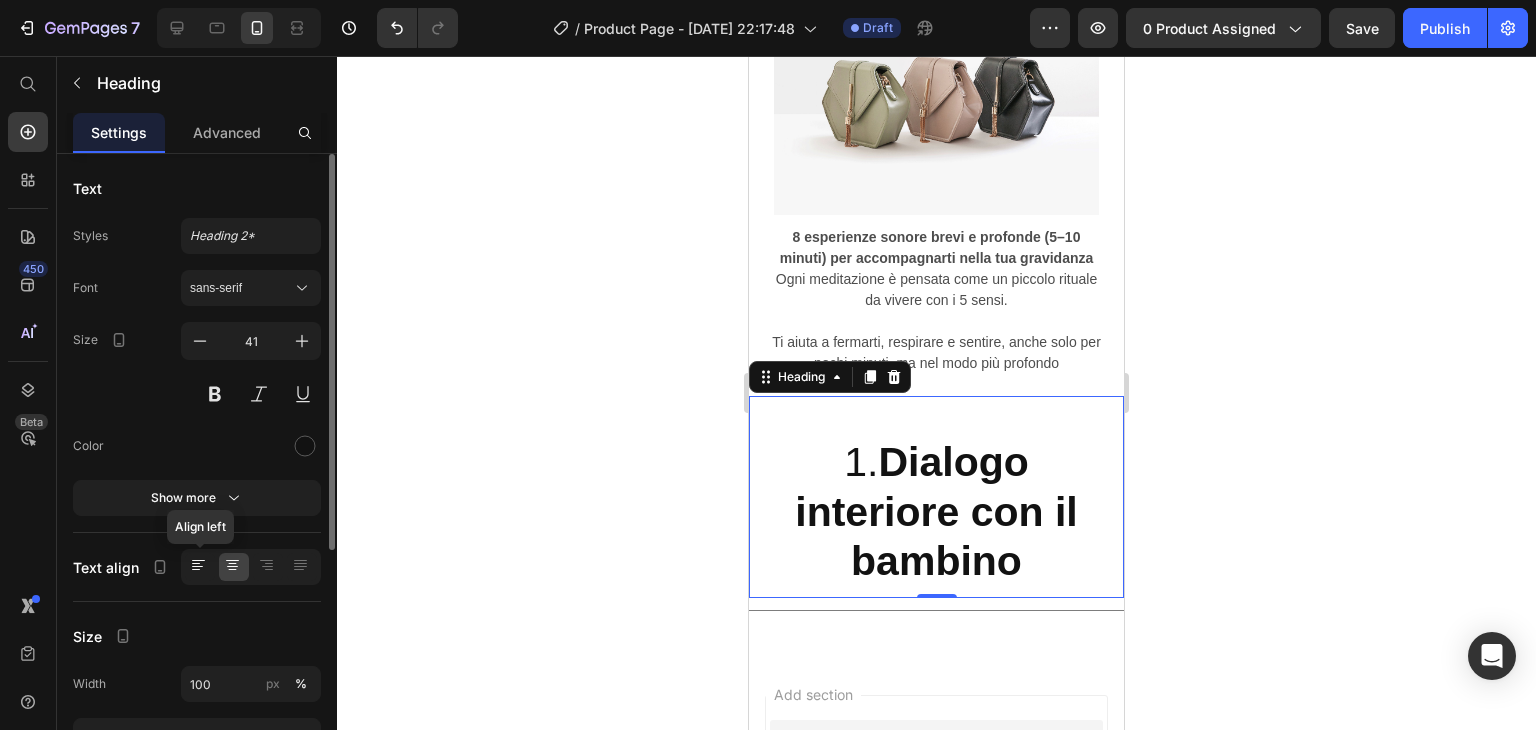 click 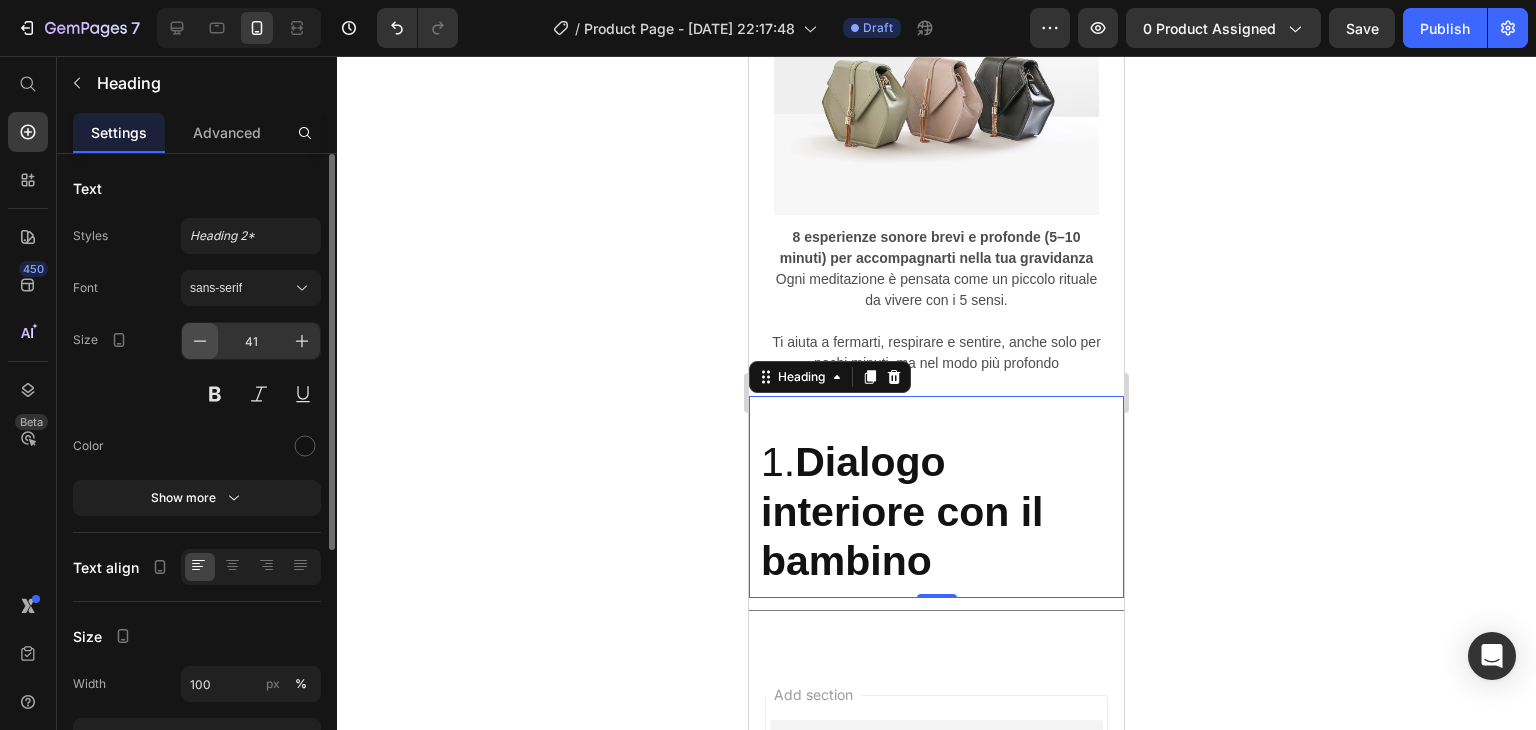 click 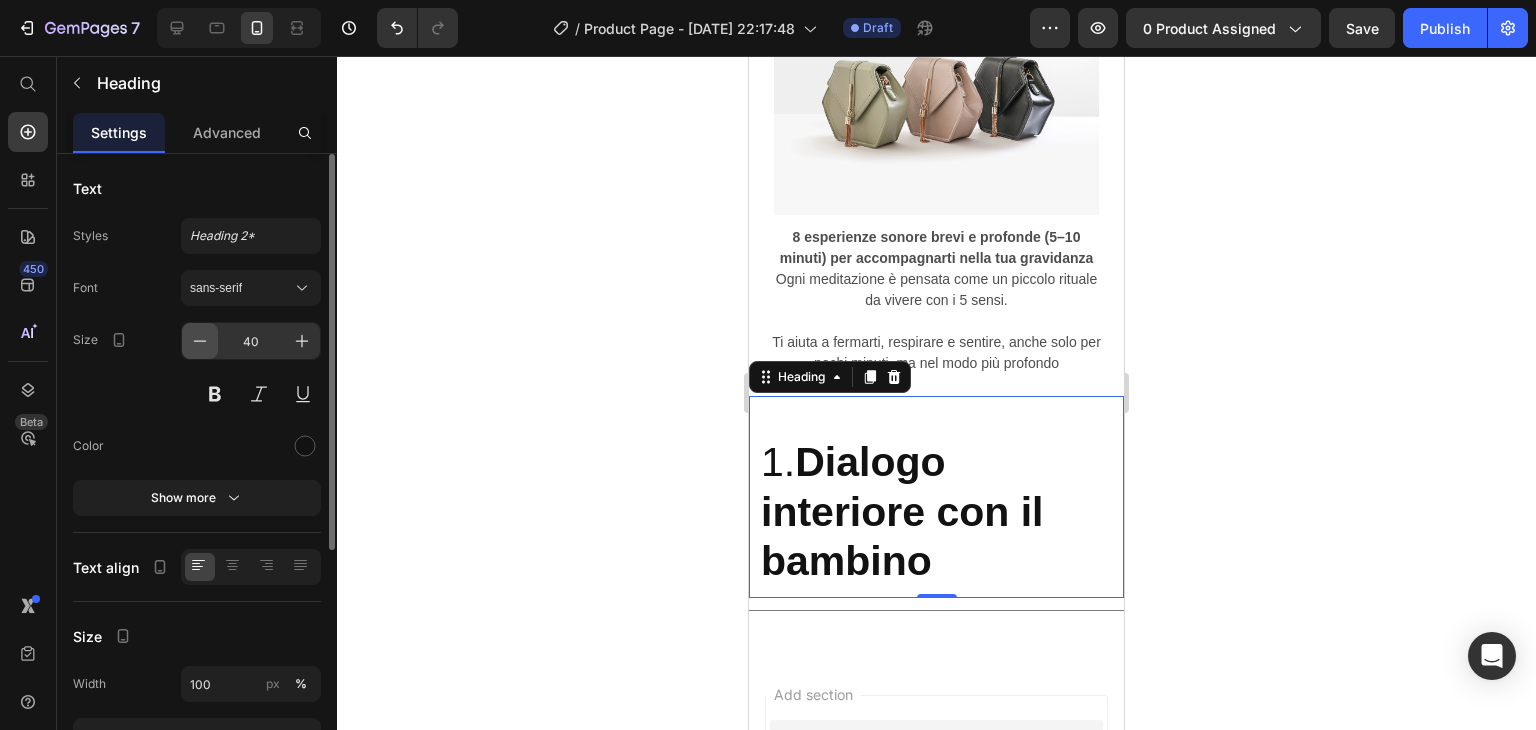 click 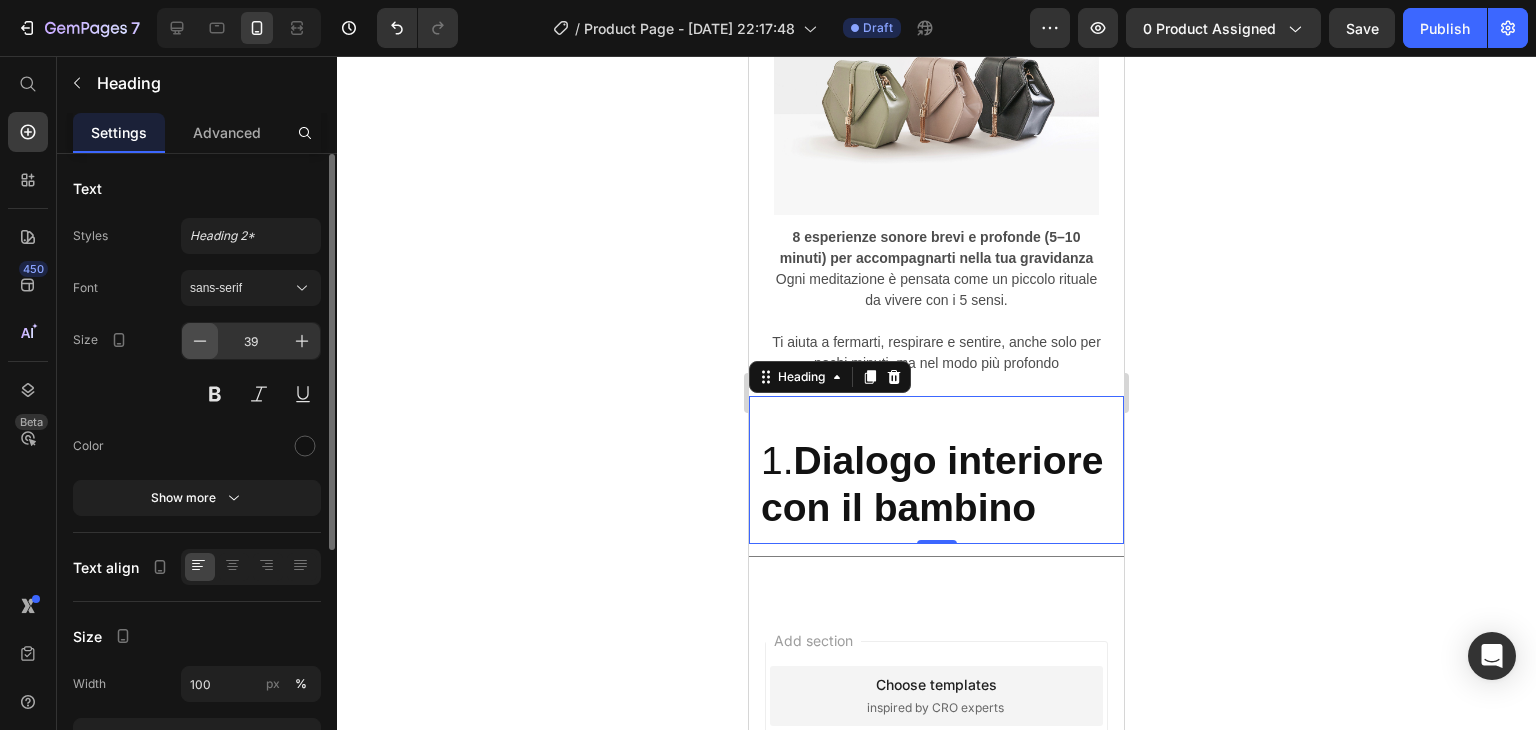 click 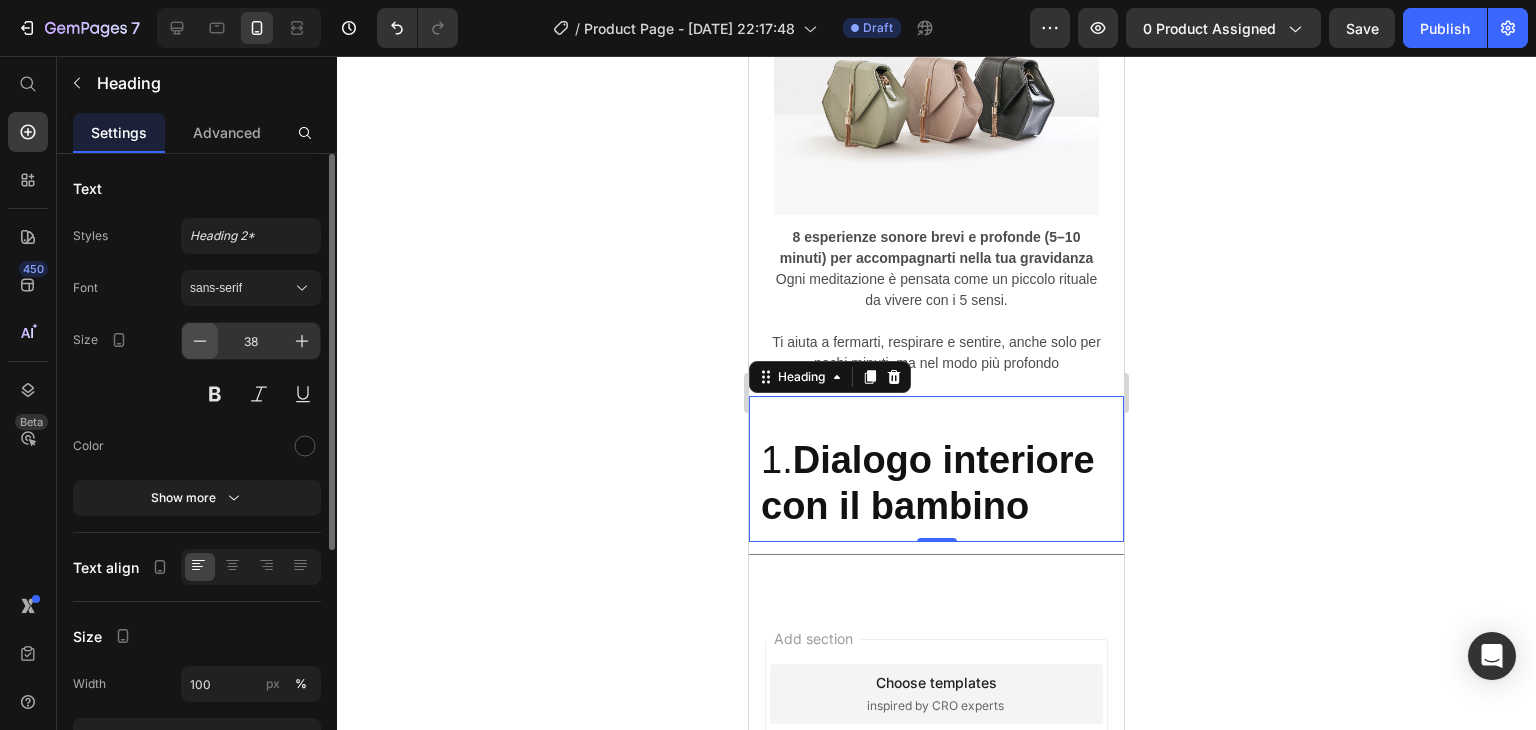 click 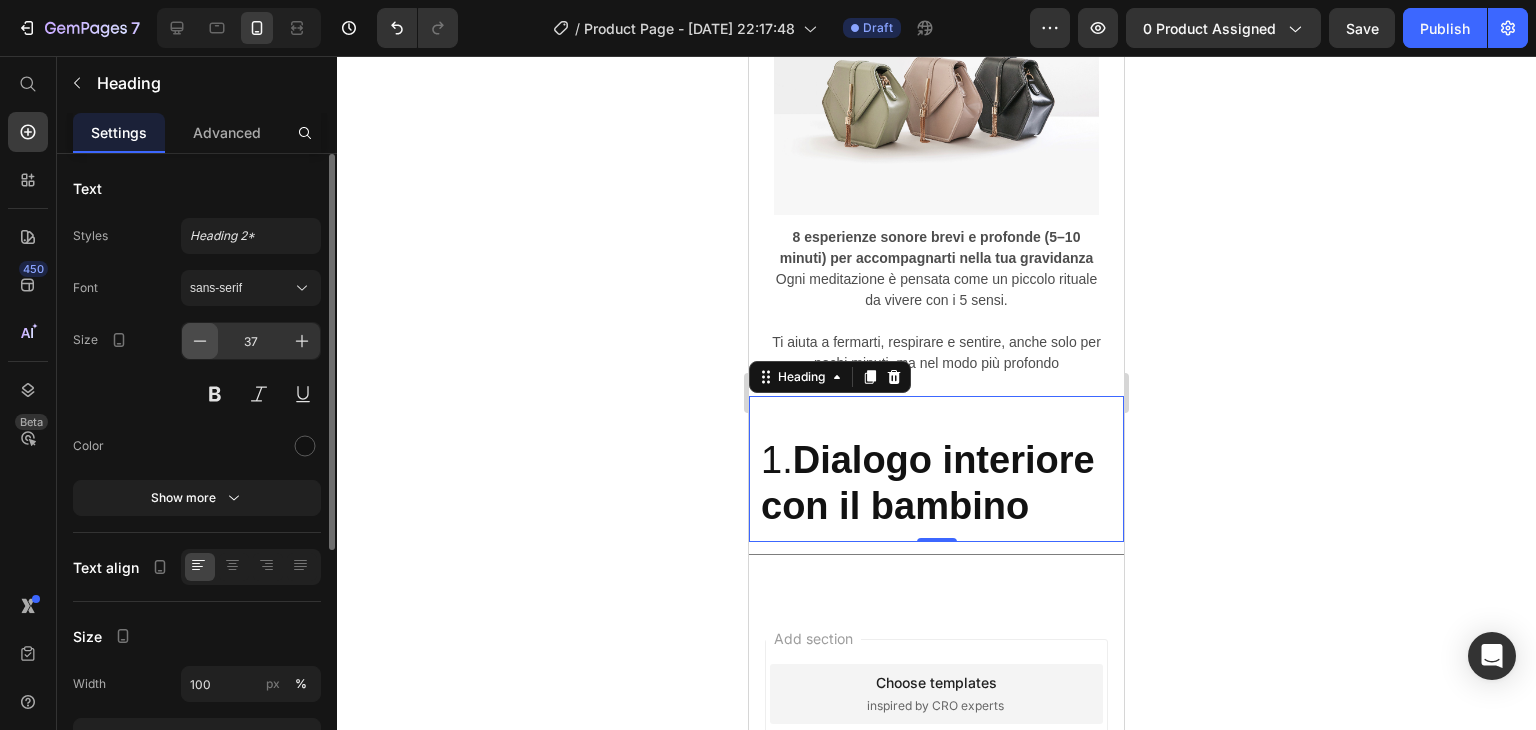 click 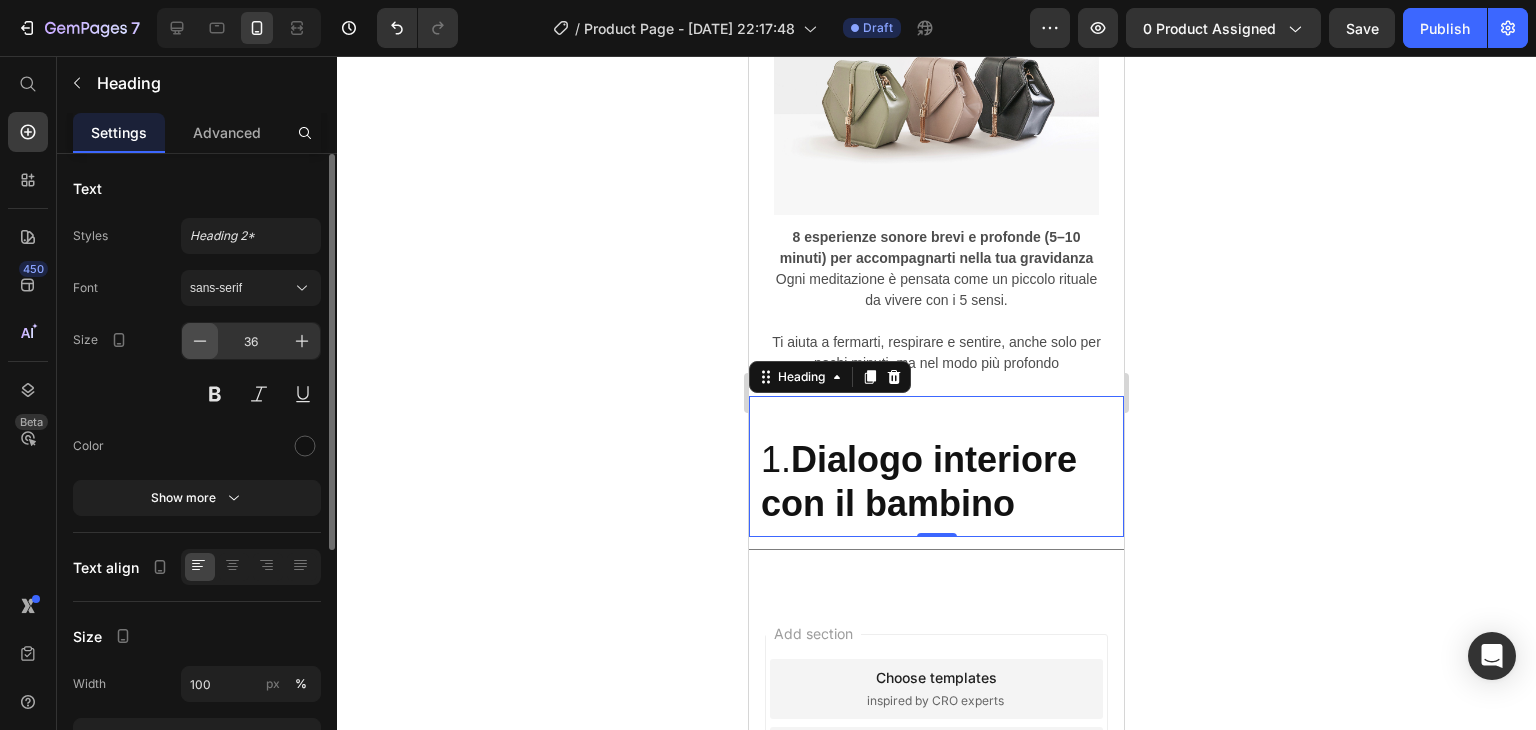 click 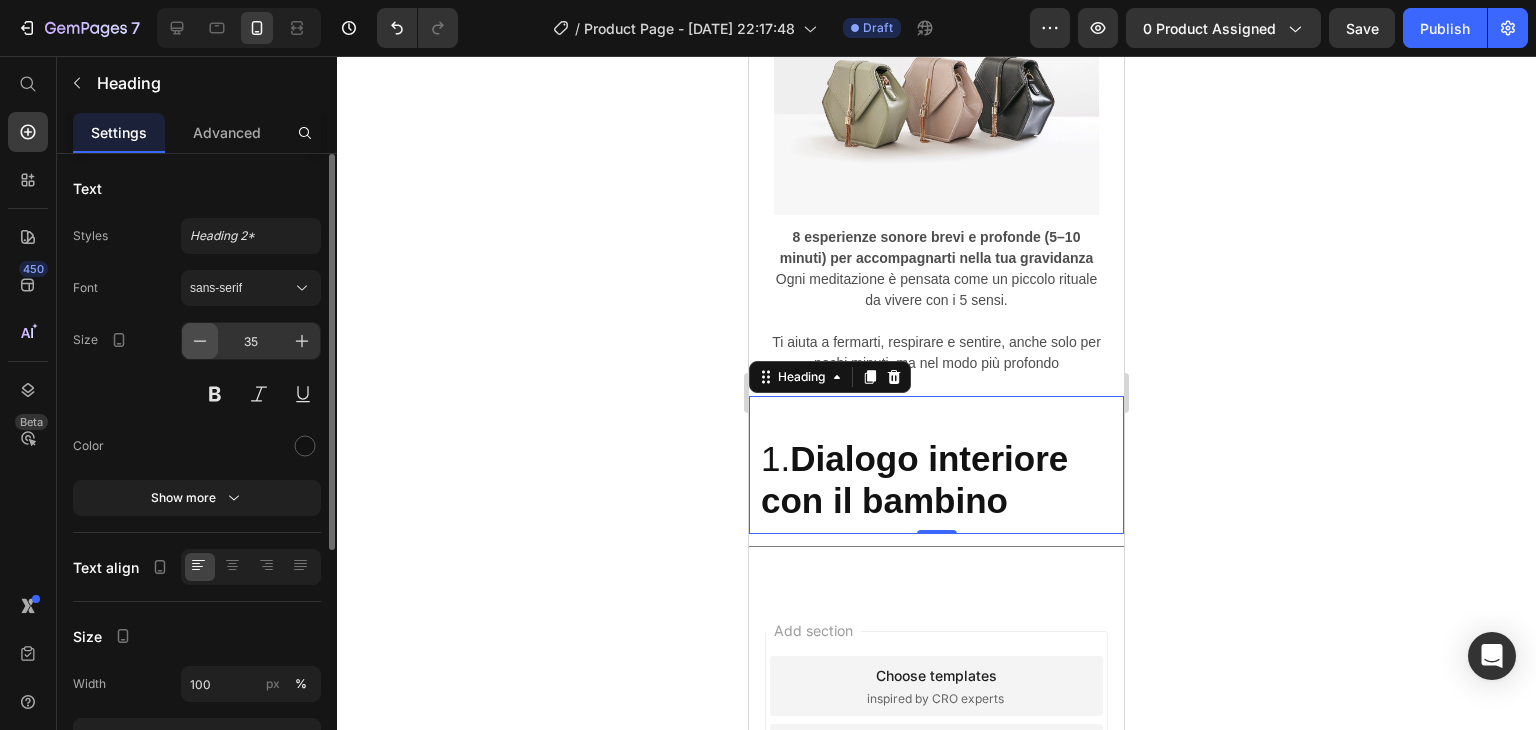 click 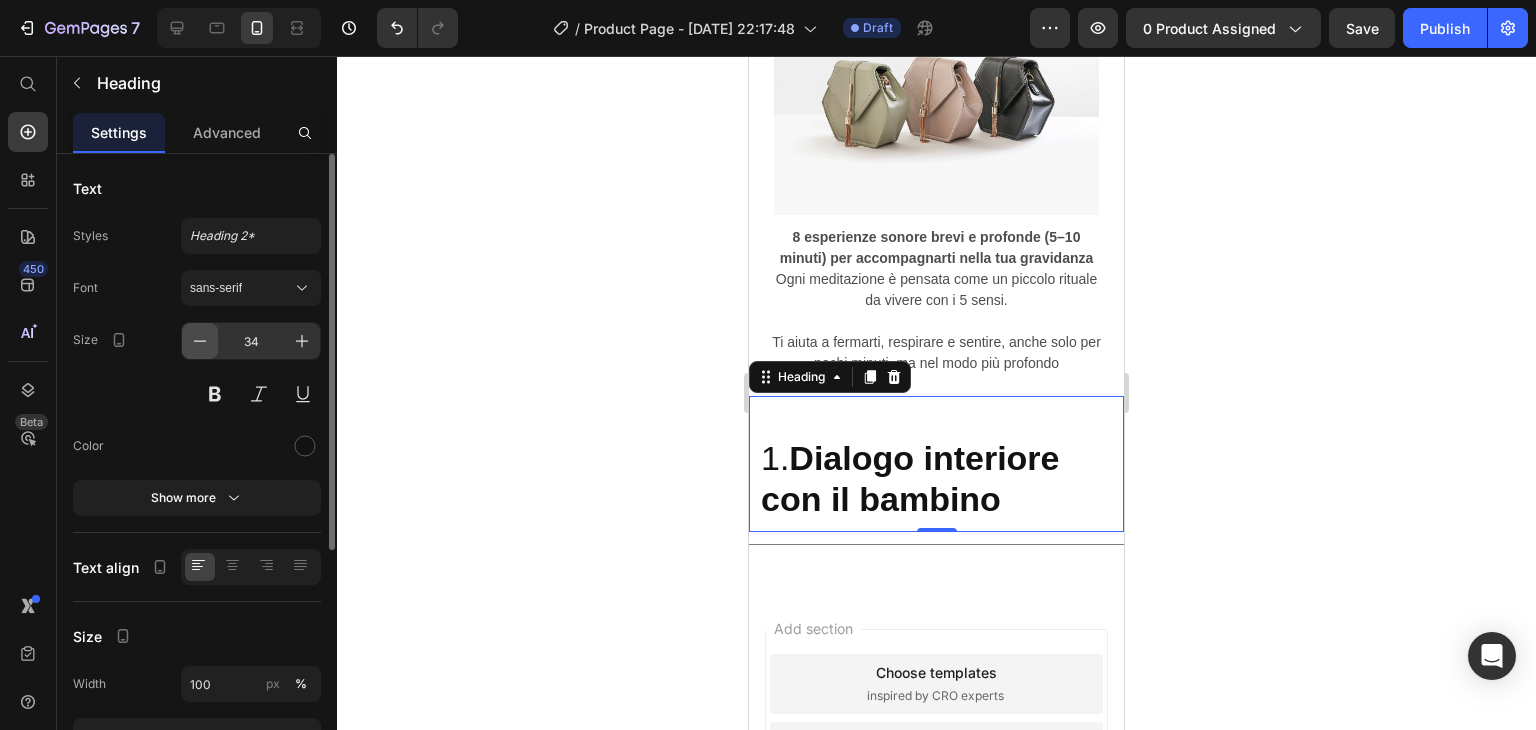 click 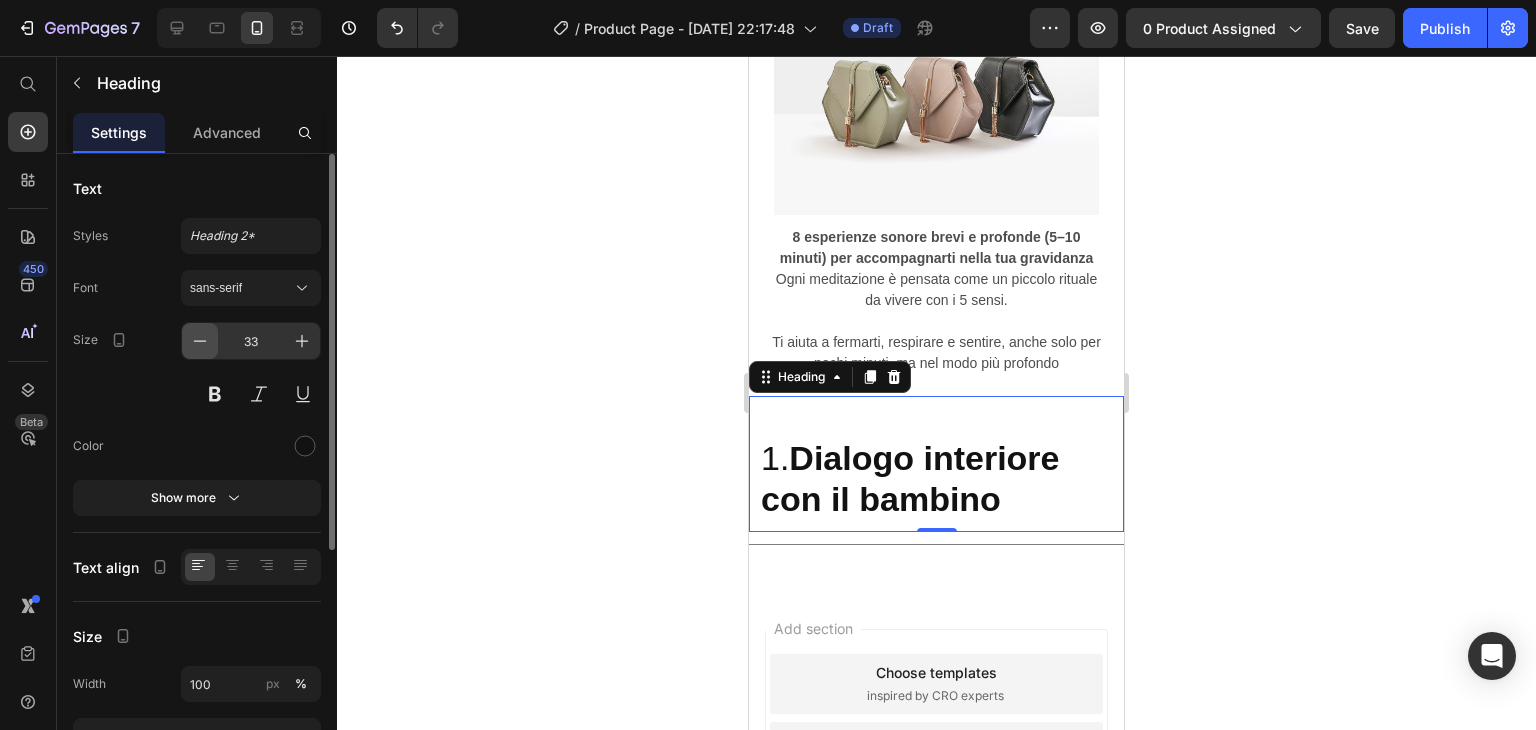 click 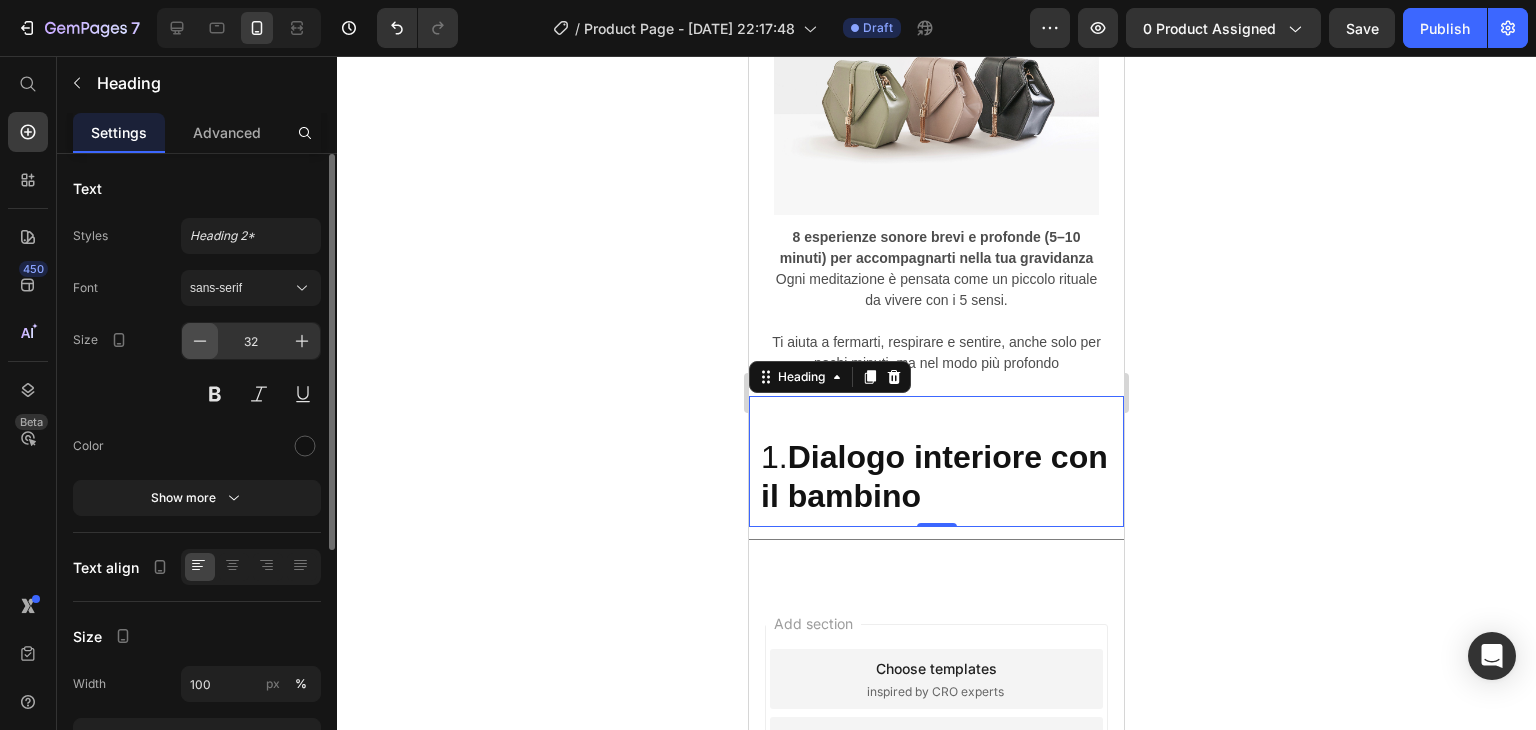 click 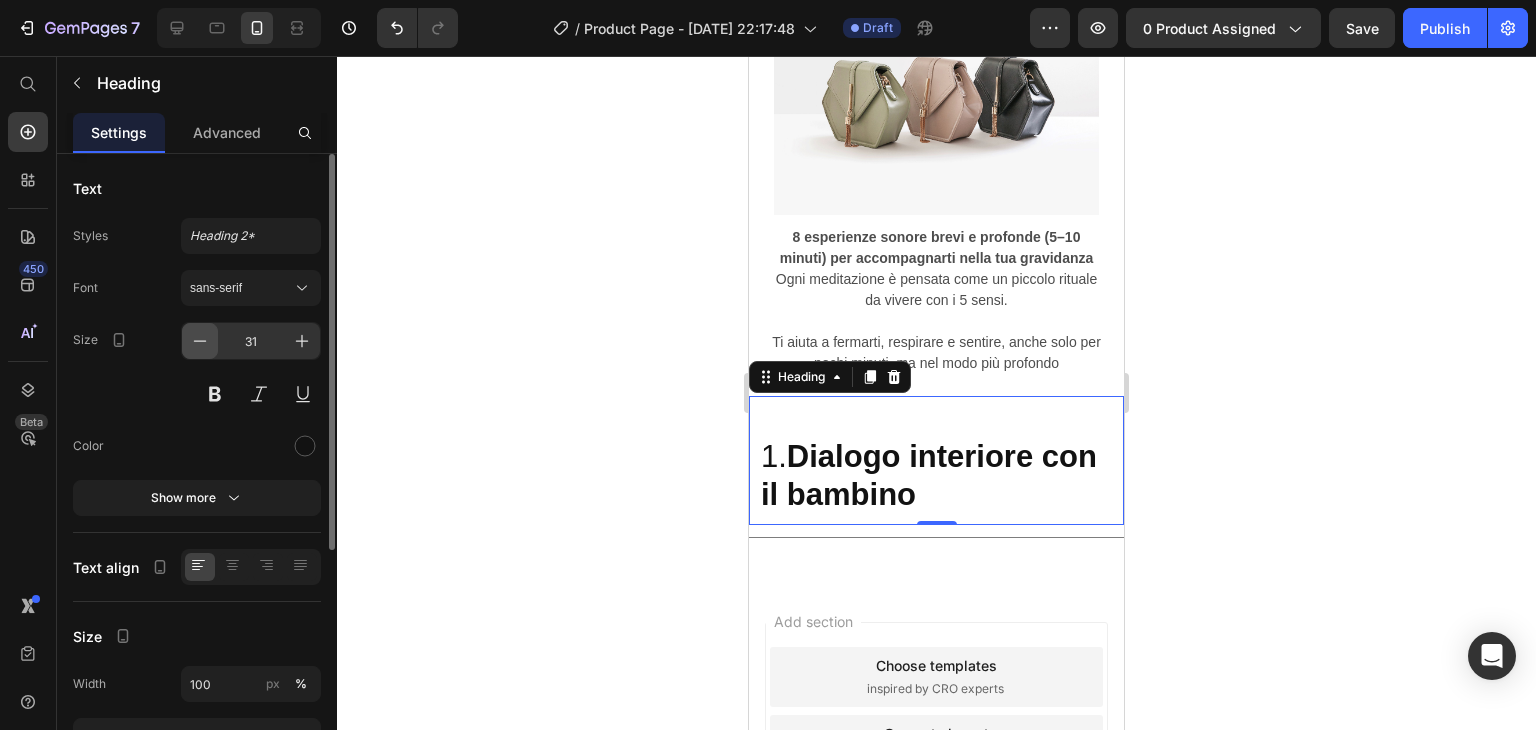 click 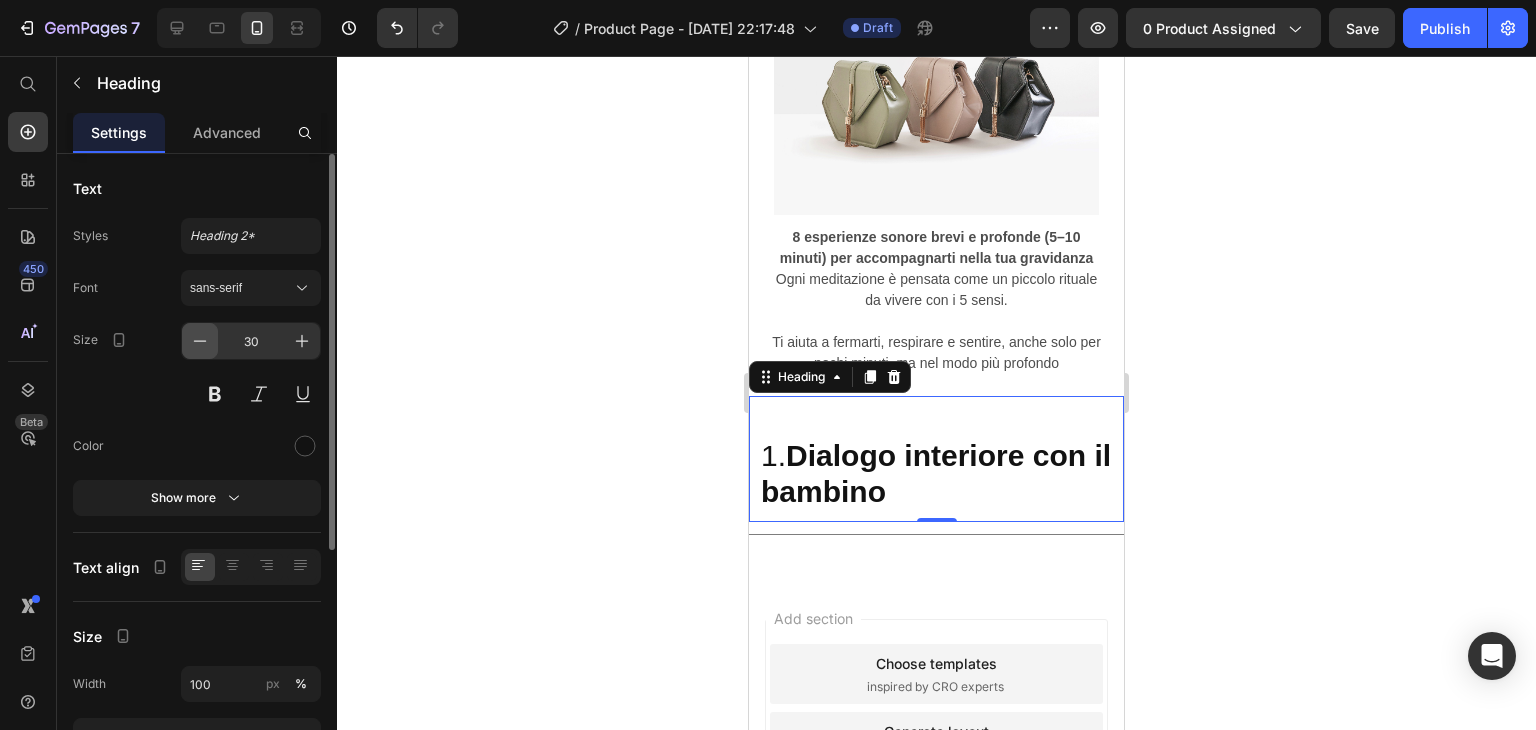 click 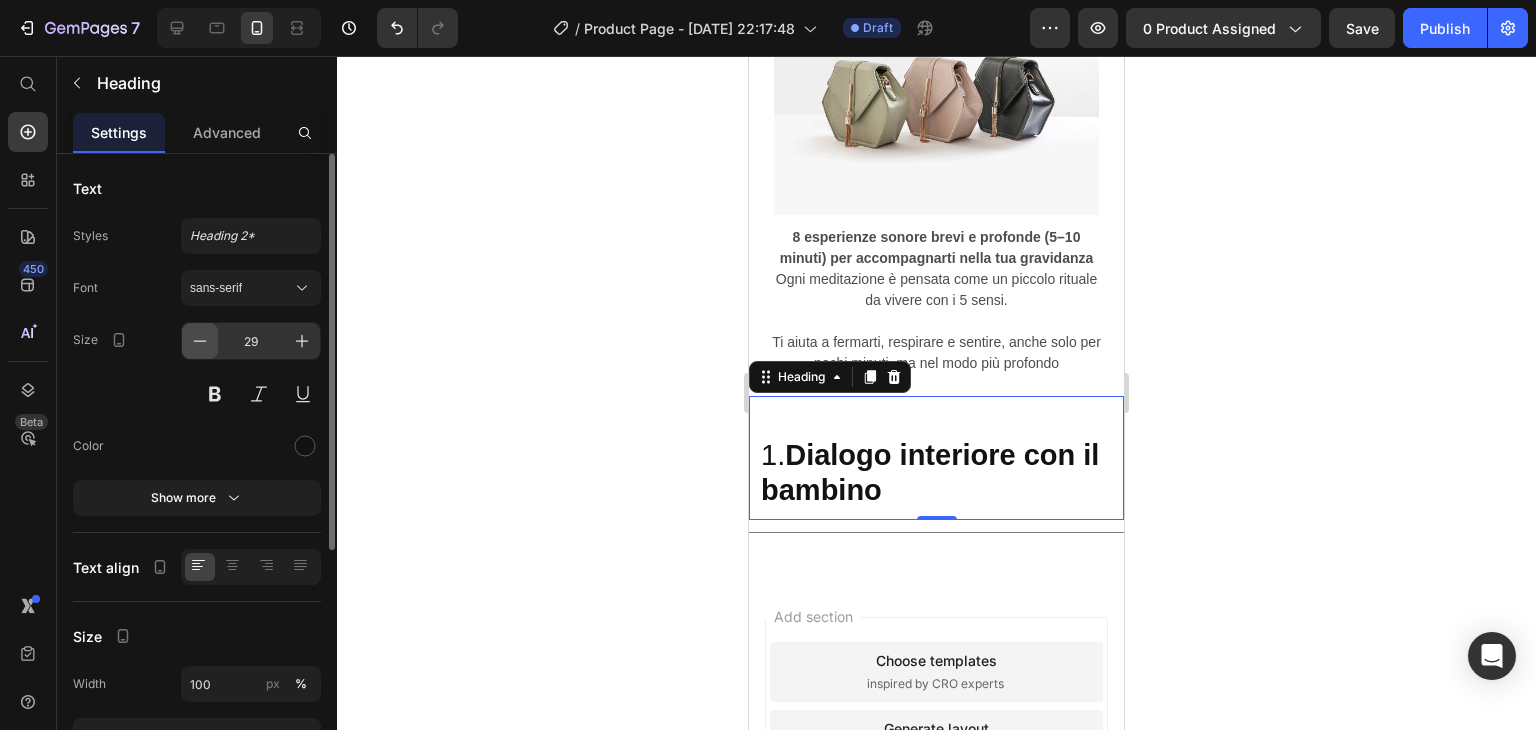 click 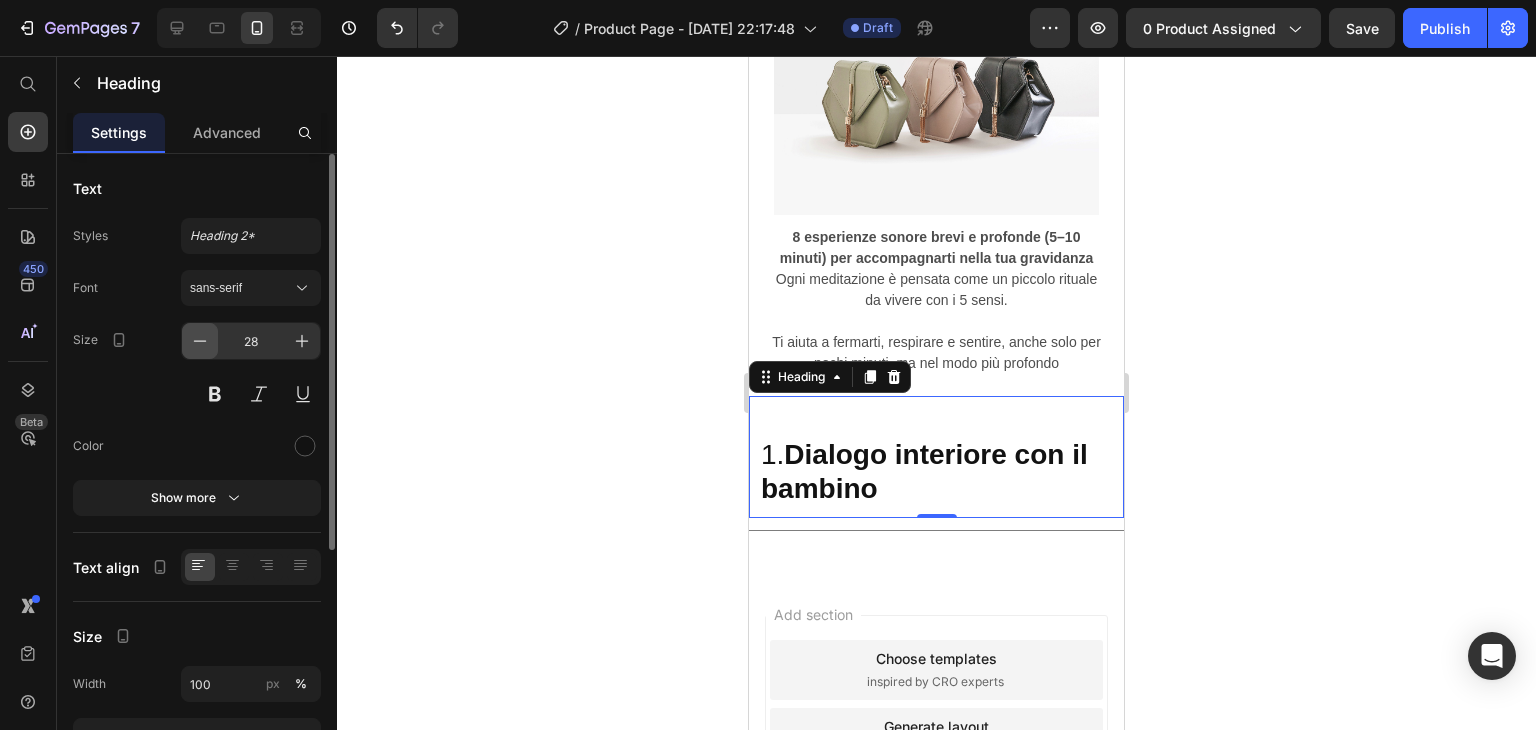click 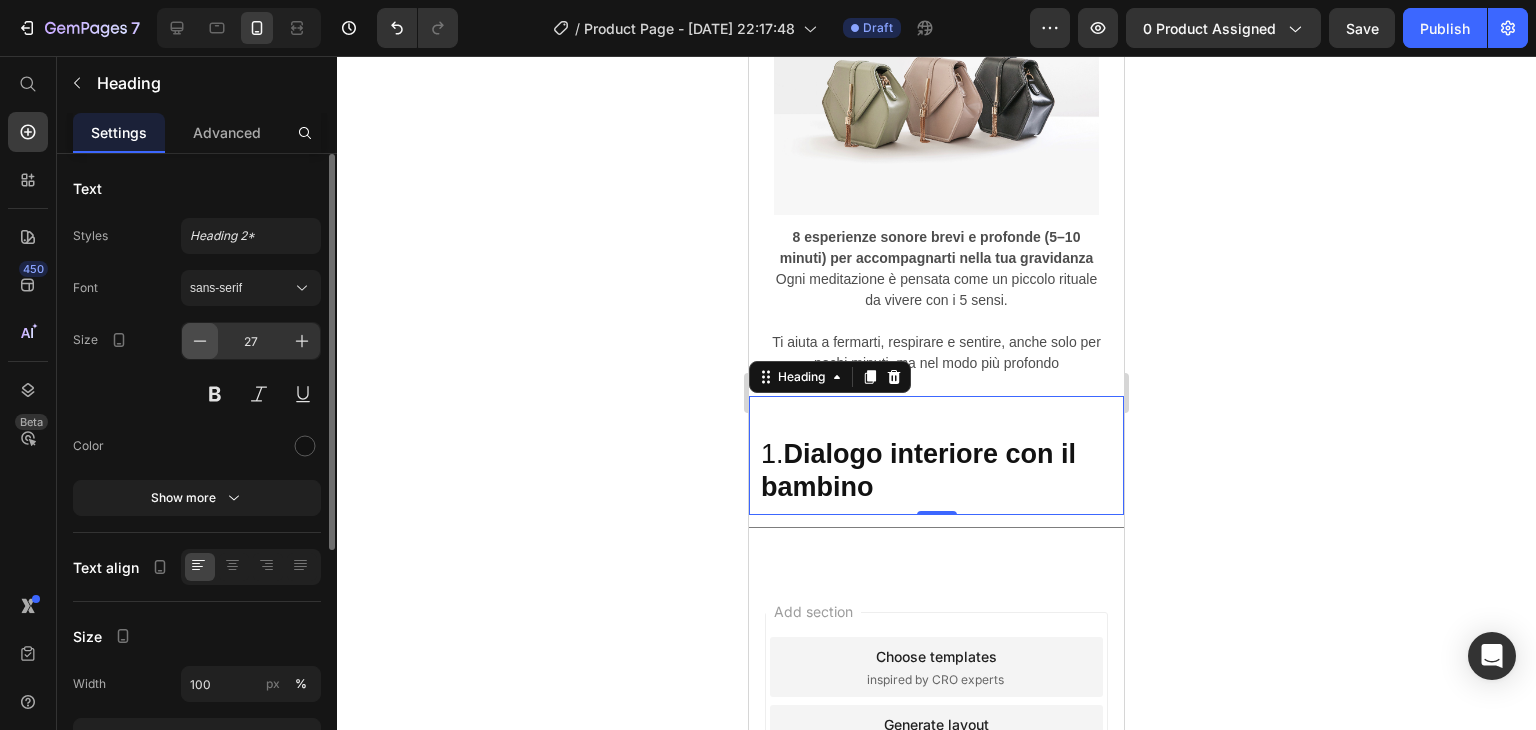 click 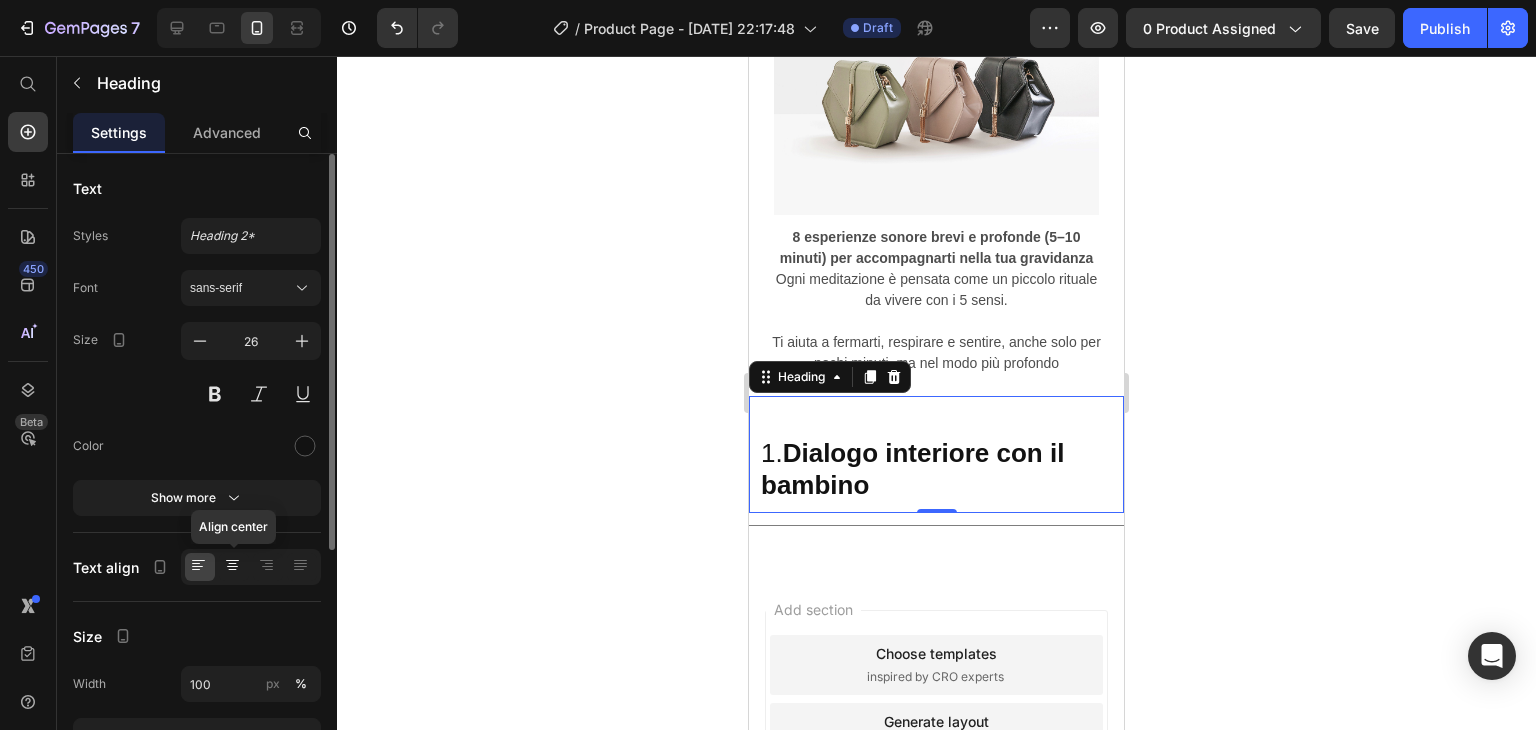 click 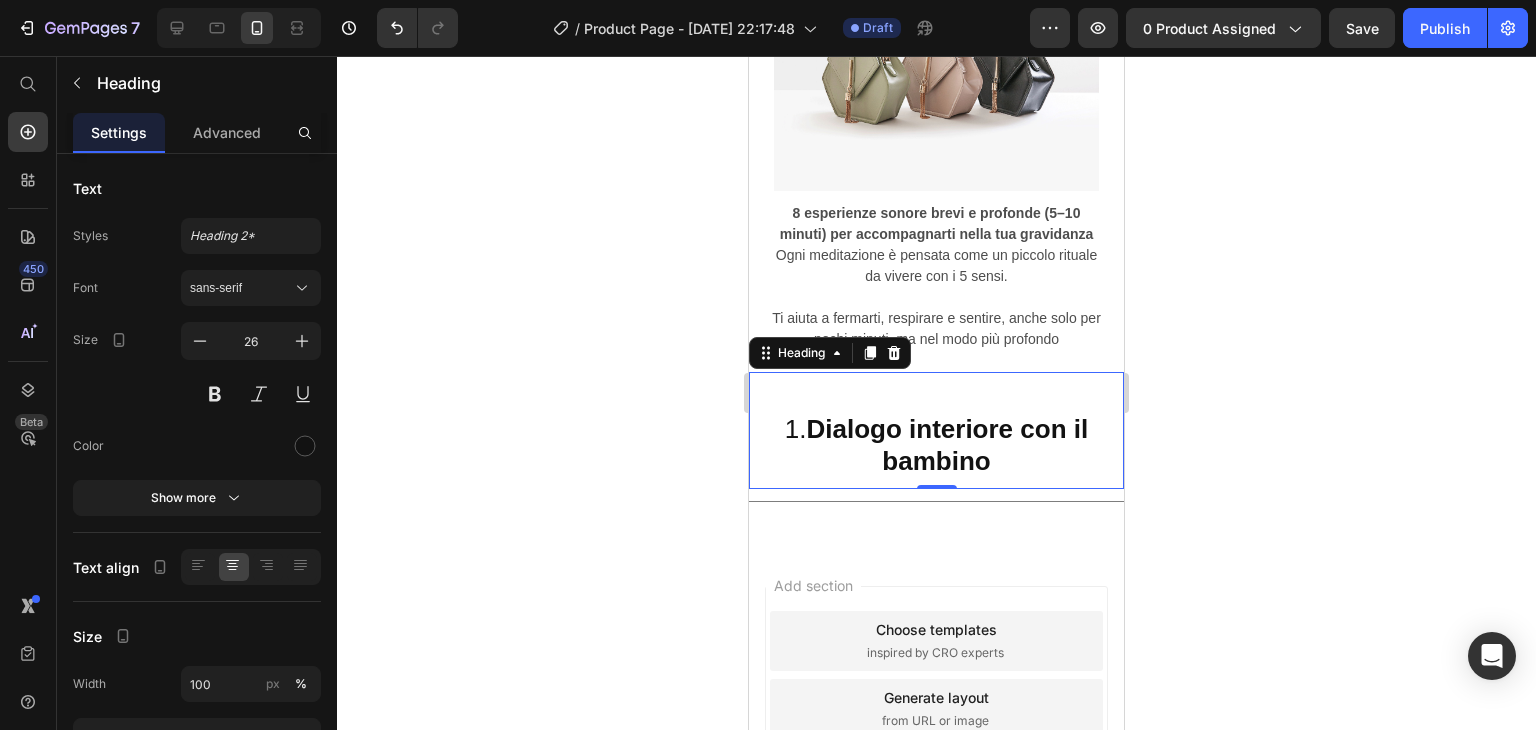 scroll, scrollTop: 6148, scrollLeft: 0, axis: vertical 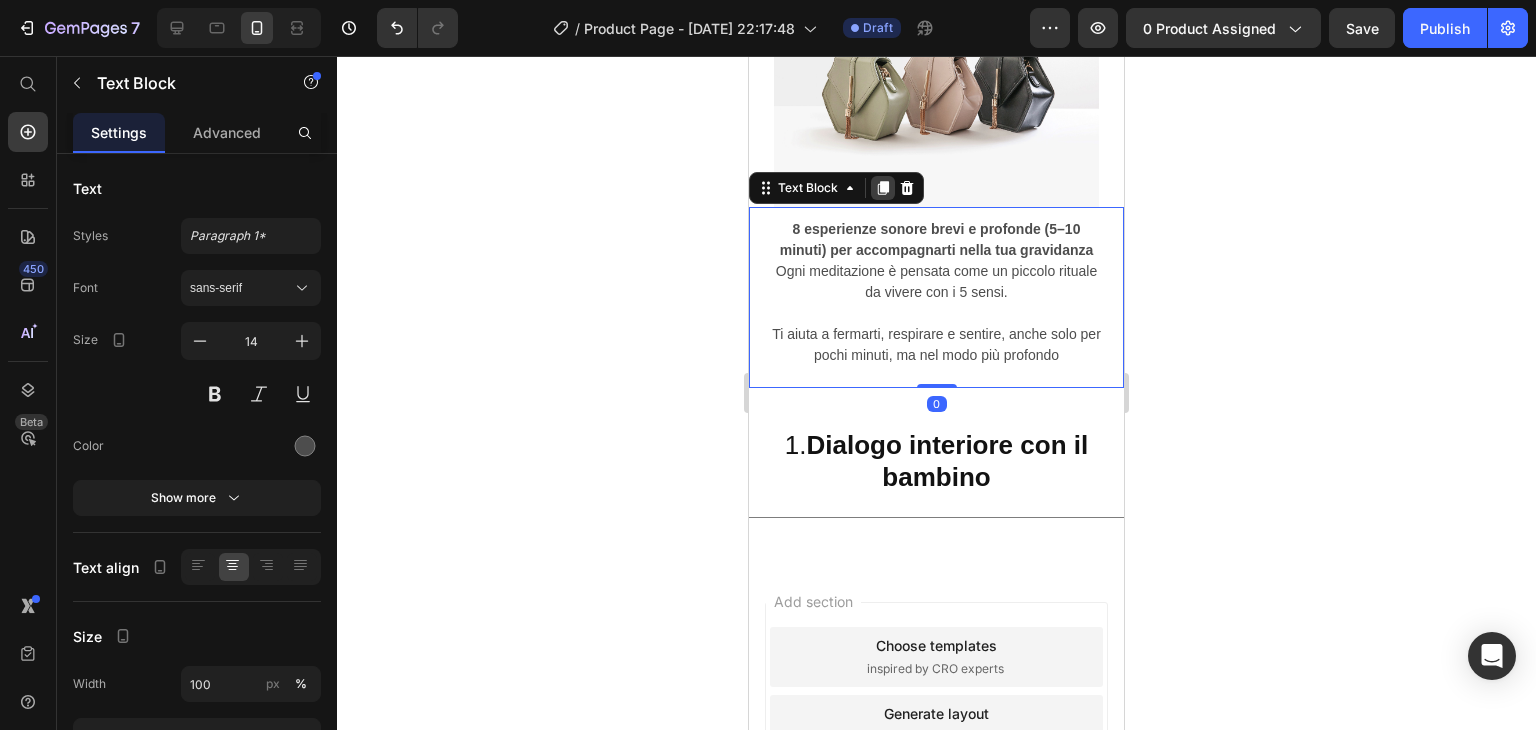 click 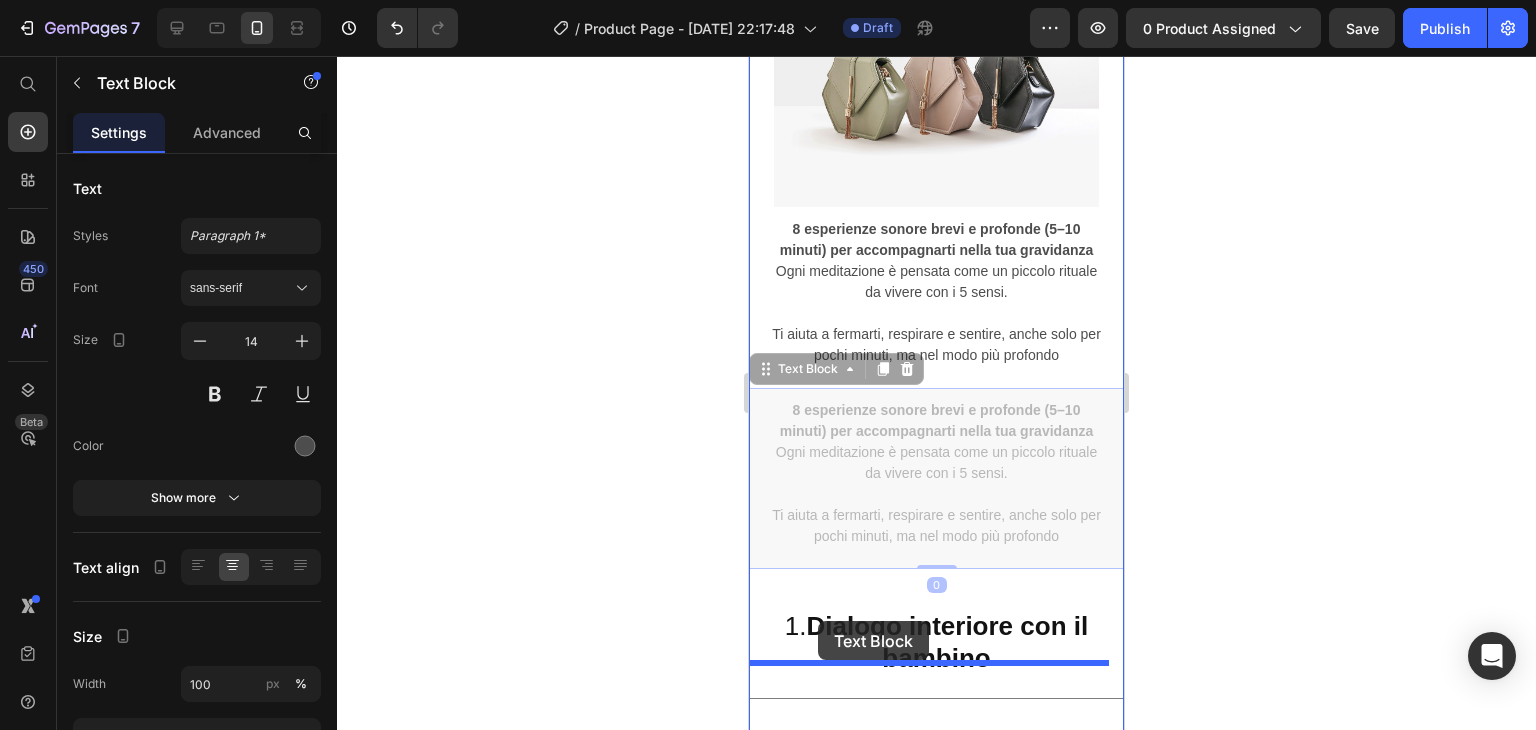 drag, startPoint x: 798, startPoint y: 355, endPoint x: 818, endPoint y: 621, distance: 266.75082 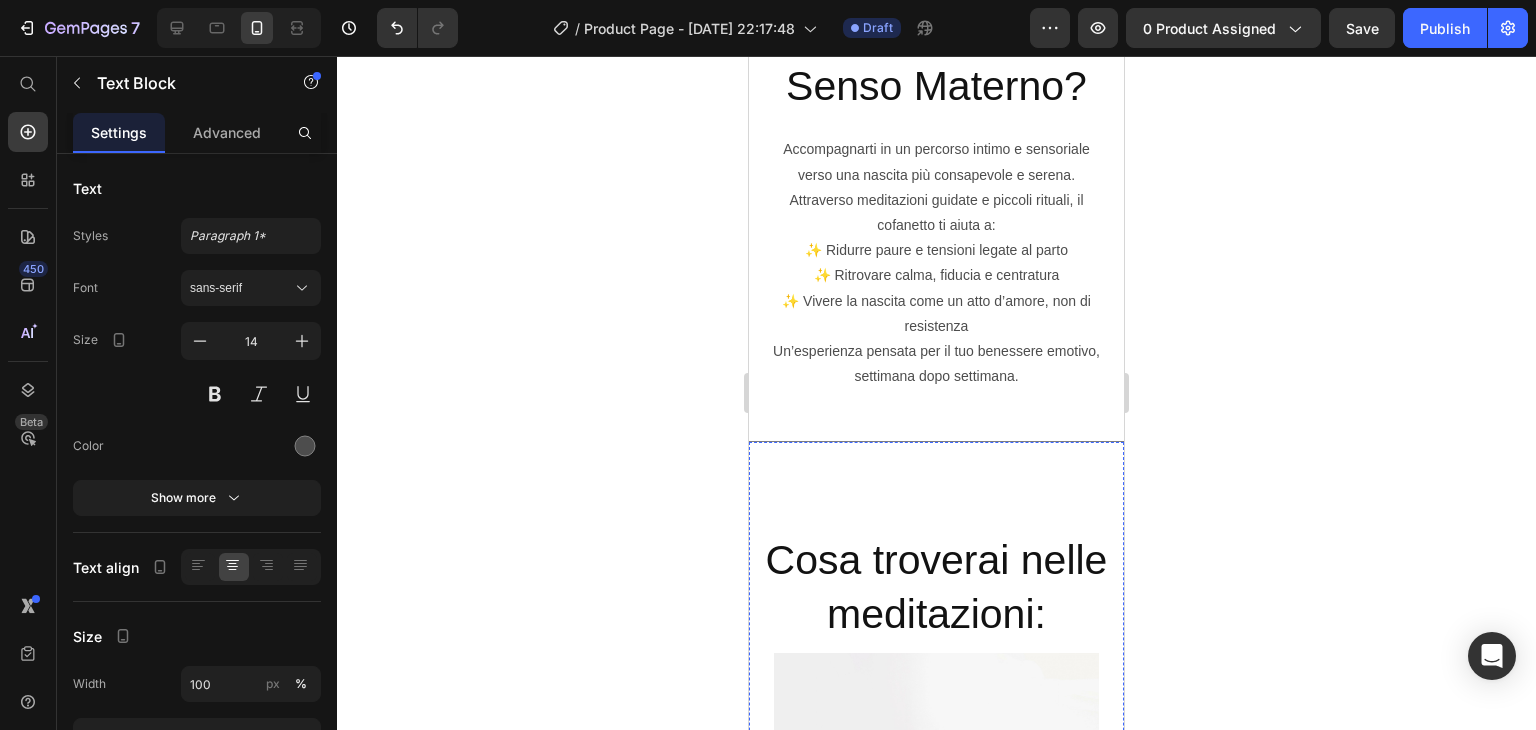 scroll, scrollTop: 5484, scrollLeft: 0, axis: vertical 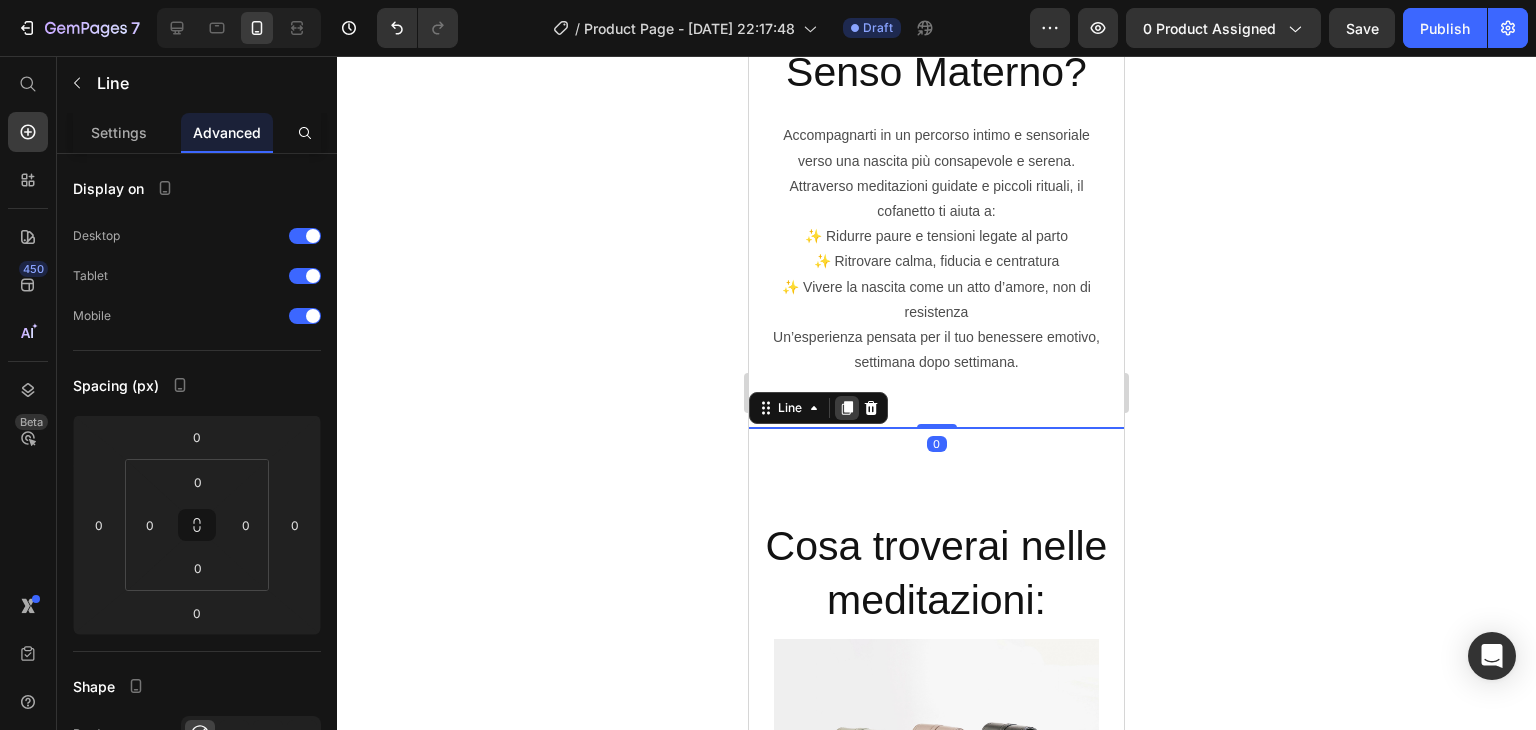 click 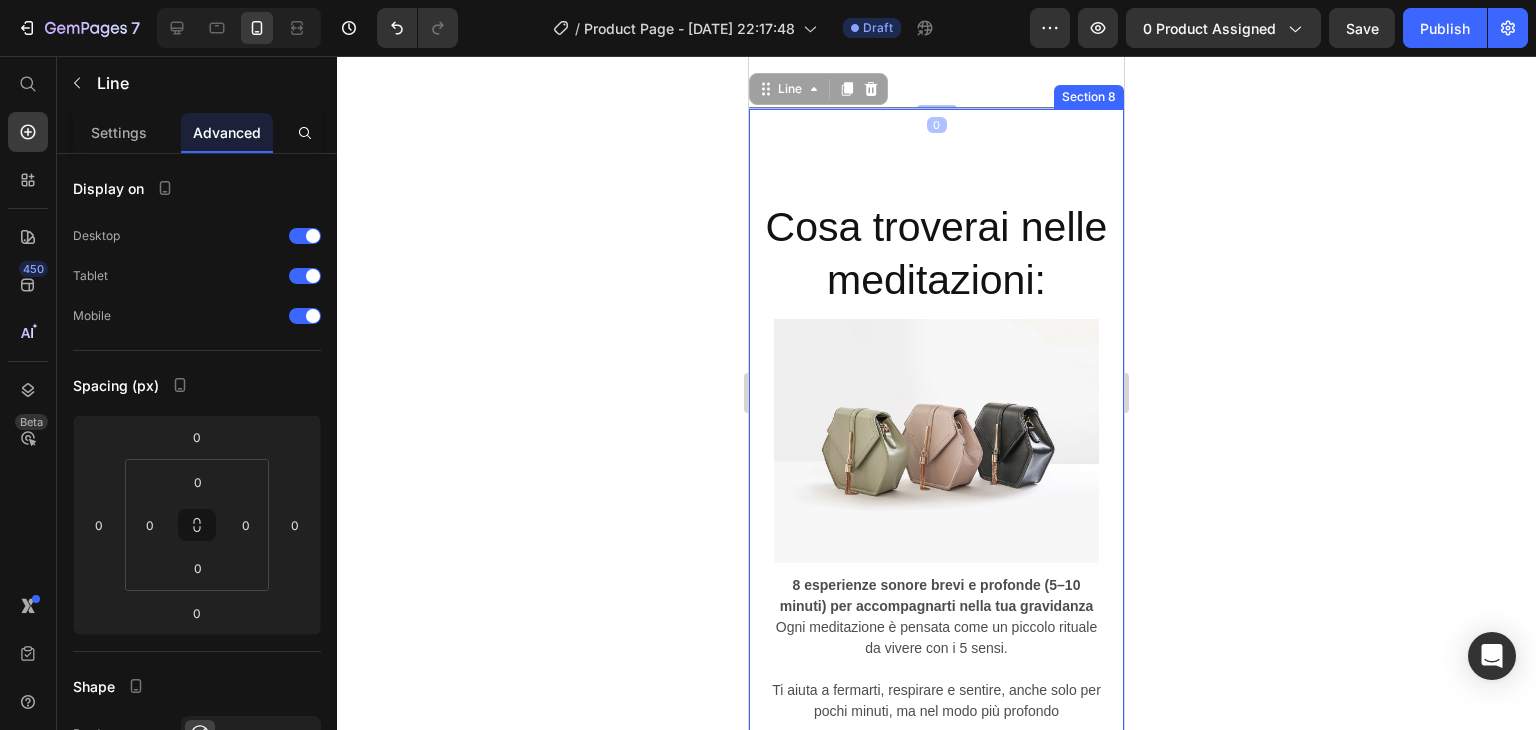 scroll, scrollTop: 6015, scrollLeft: 0, axis: vertical 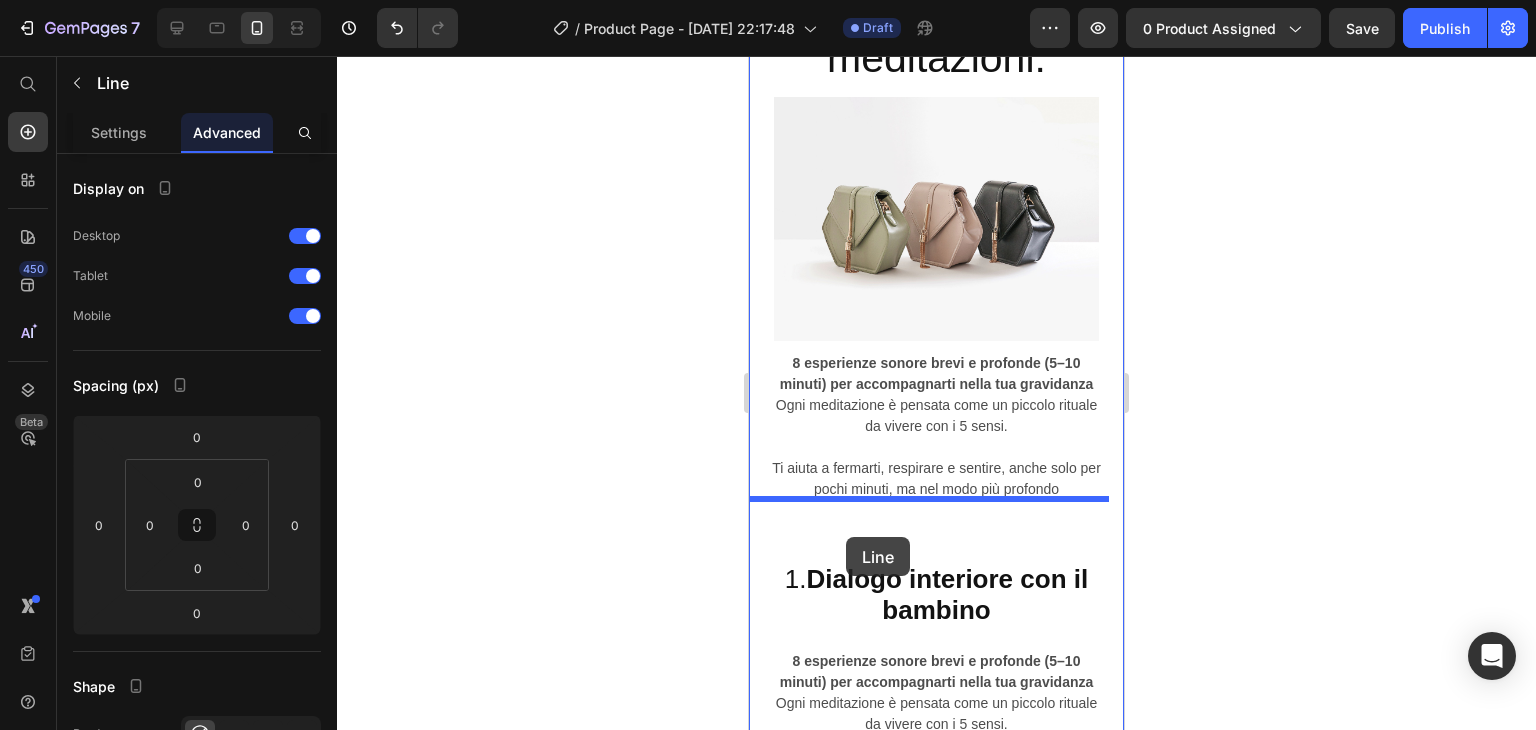 drag, startPoint x: 804, startPoint y: 387, endPoint x: 846, endPoint y: 537, distance: 155.76906 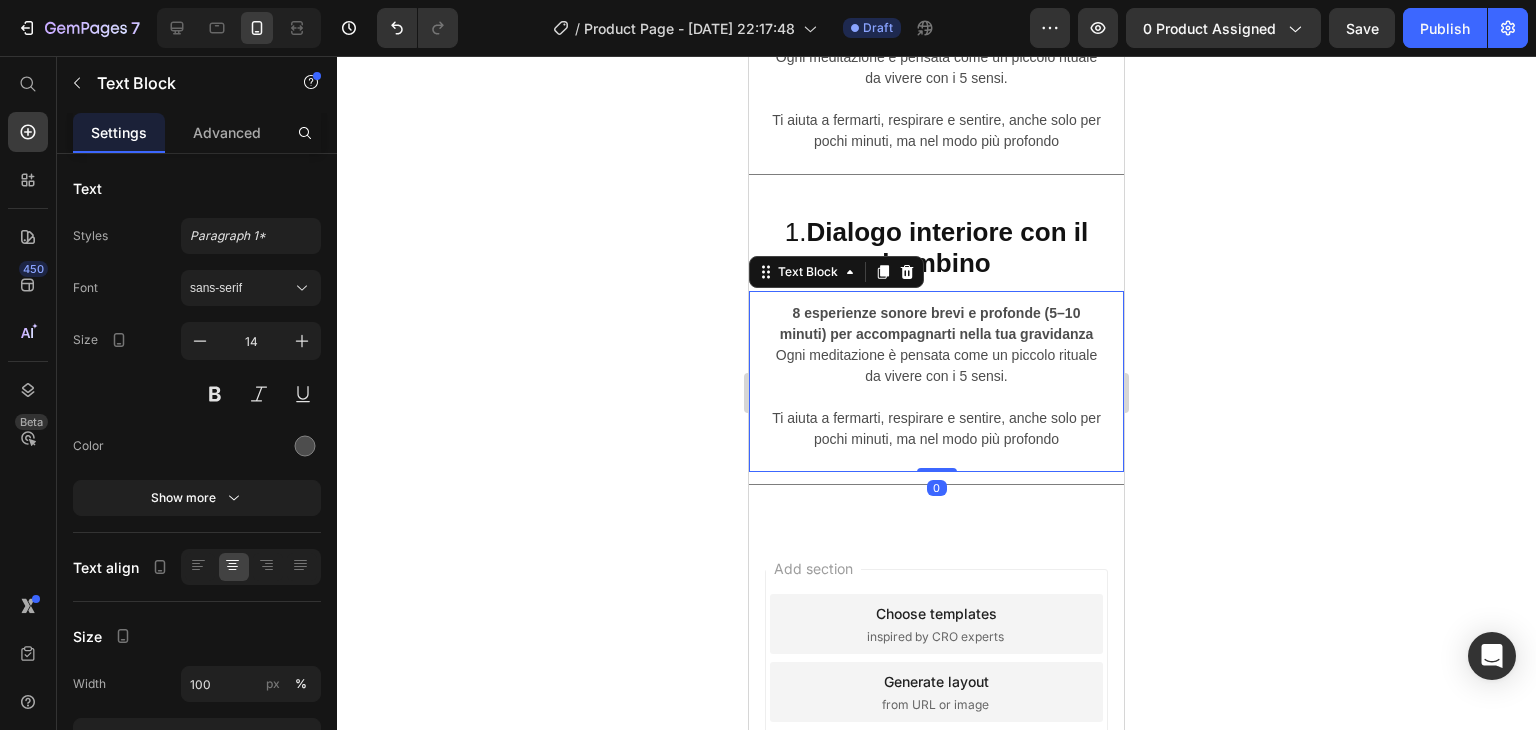 scroll, scrollTop: 6355, scrollLeft: 0, axis: vertical 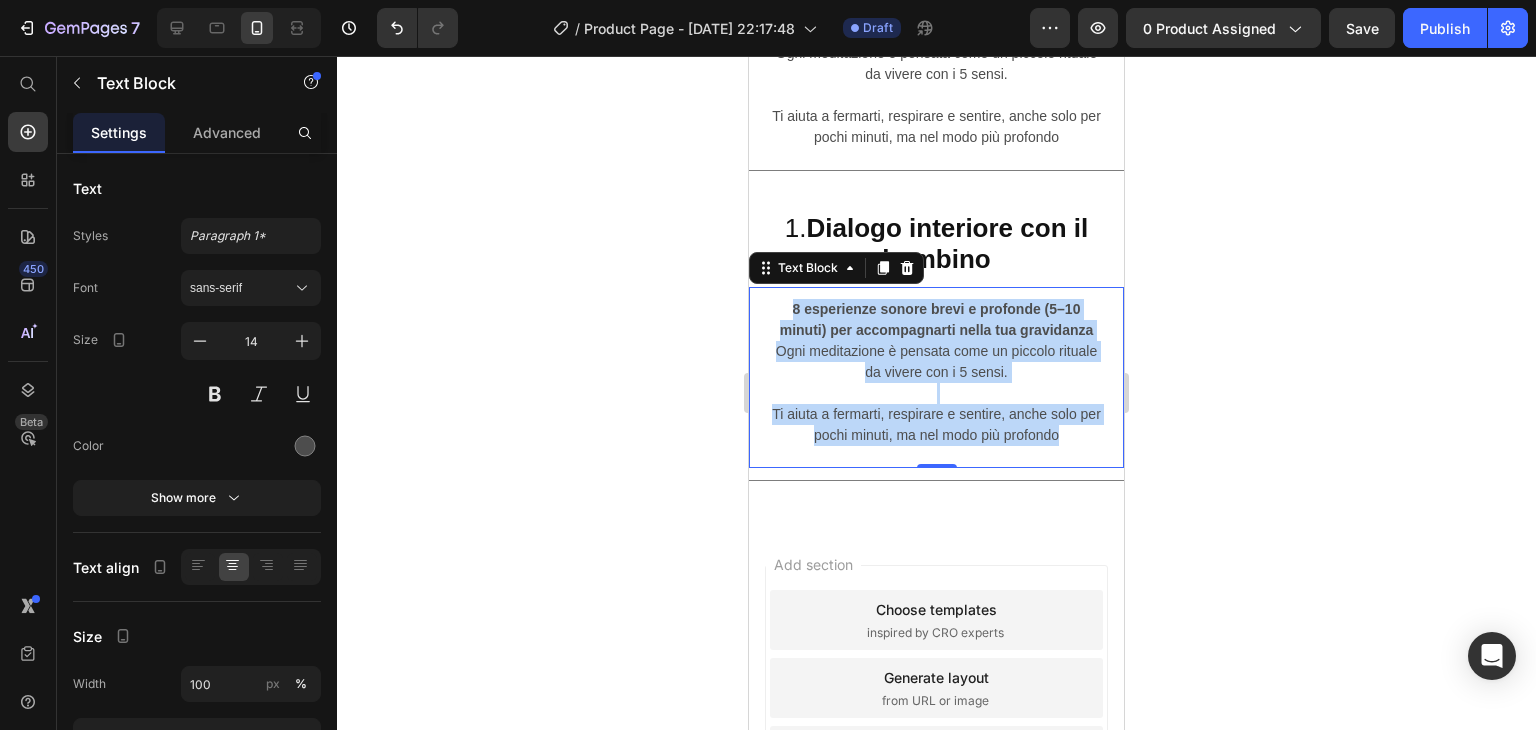 drag, startPoint x: 786, startPoint y: 289, endPoint x: 1070, endPoint y: 447, distance: 324.9923 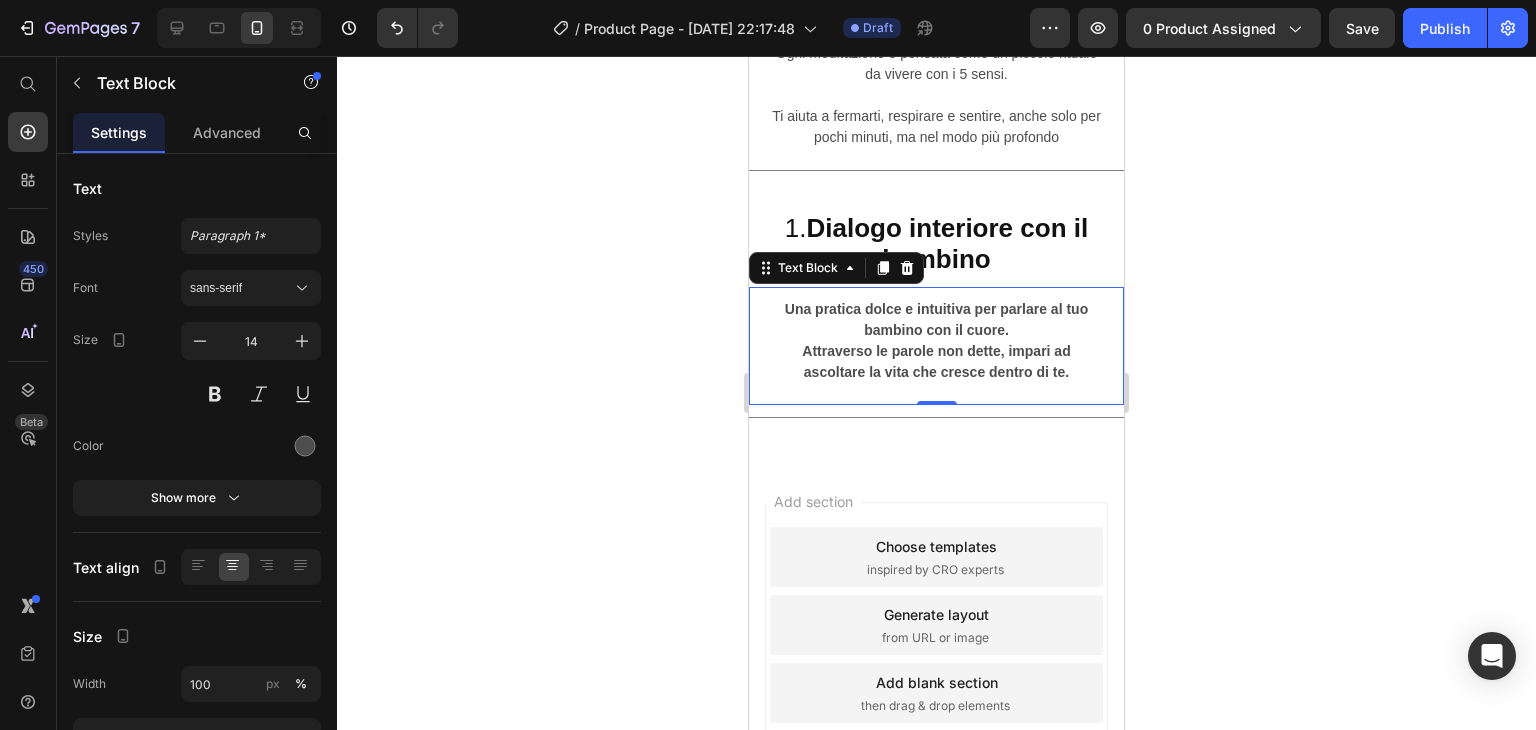 click on "Una pratica dolce e intuitiva per parlare al tuo bambino con il cuore. Attraverso le parole non dette, impari ad ascoltare la vita che cresce dentro di te." at bounding box center [936, 341] 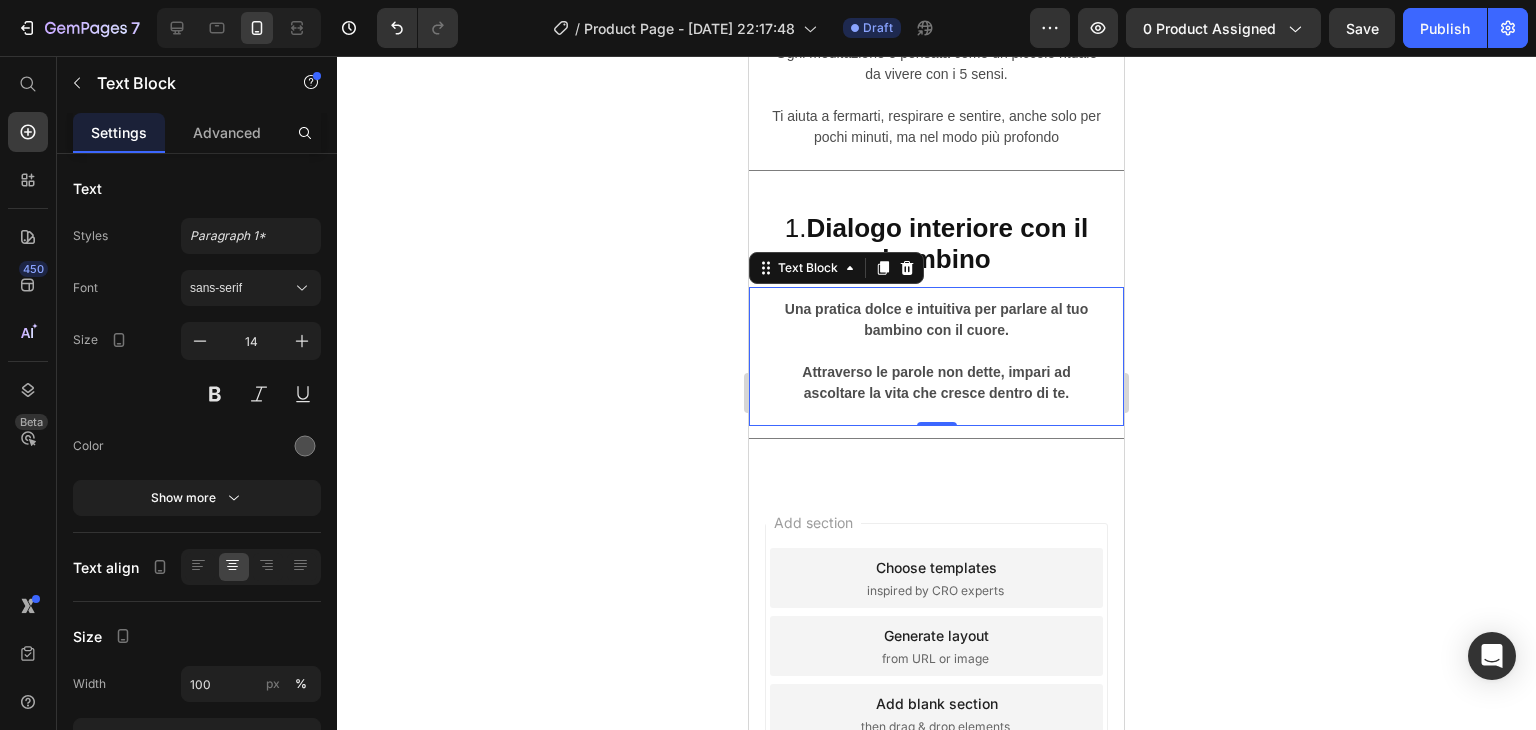 click on "Attraverso le parole non dette, impari ad ascoltare la vita che cresce dentro di te." at bounding box center (936, 382) 